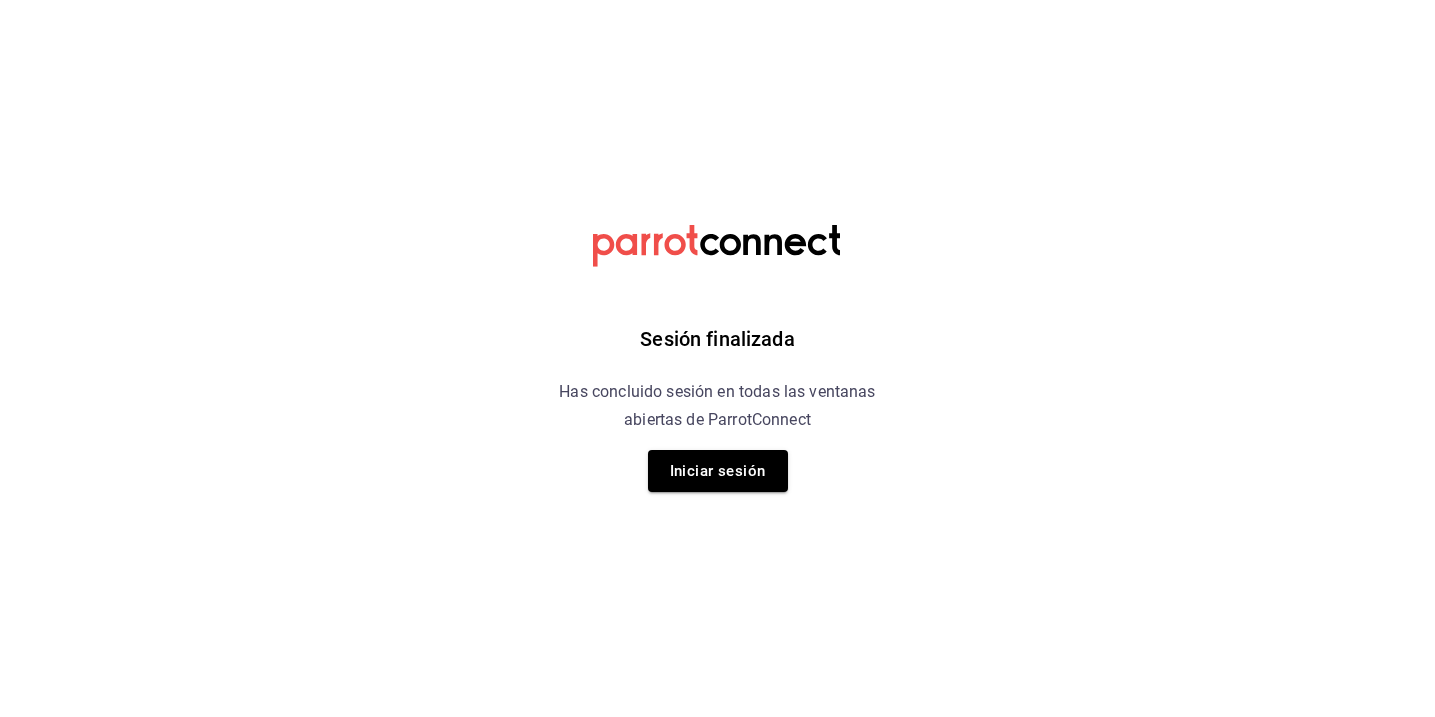 scroll, scrollTop: 0, scrollLeft: 0, axis: both 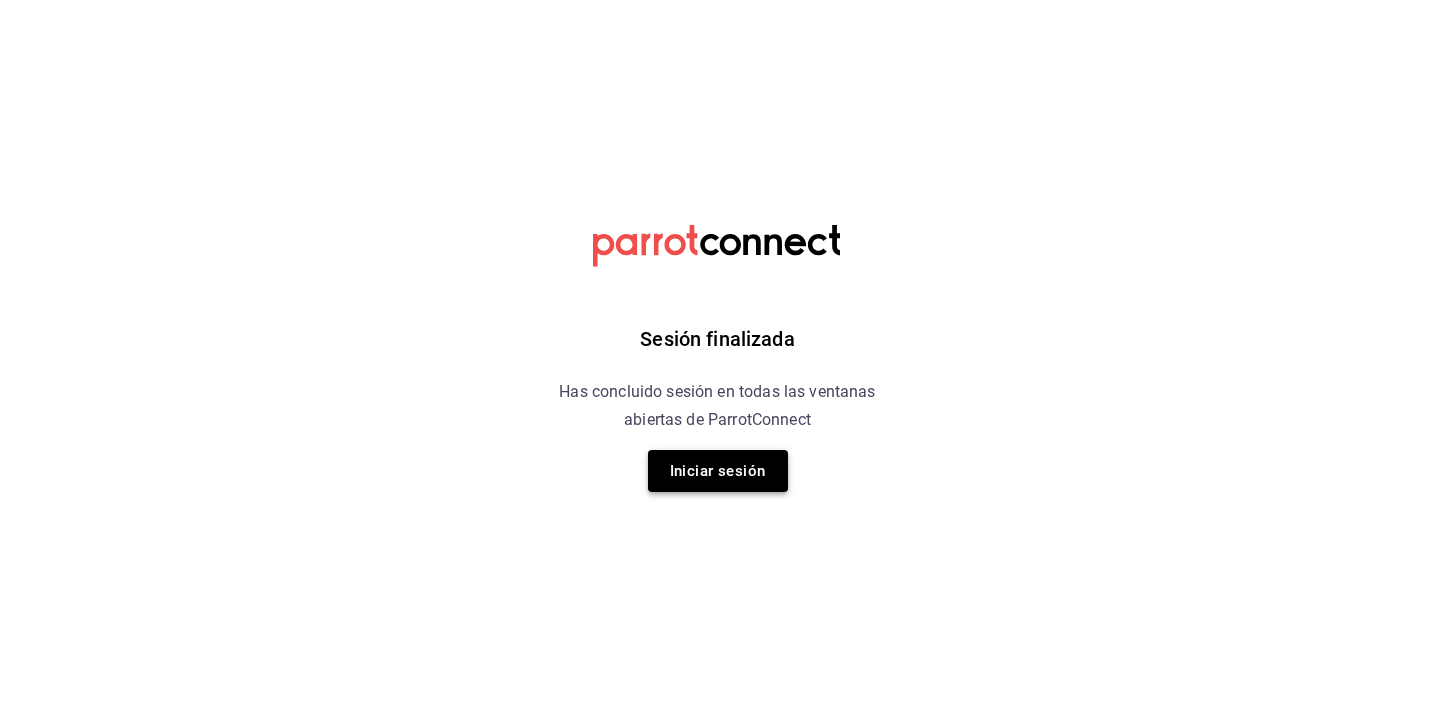 click on "Iniciar sesión" at bounding box center (718, 471) 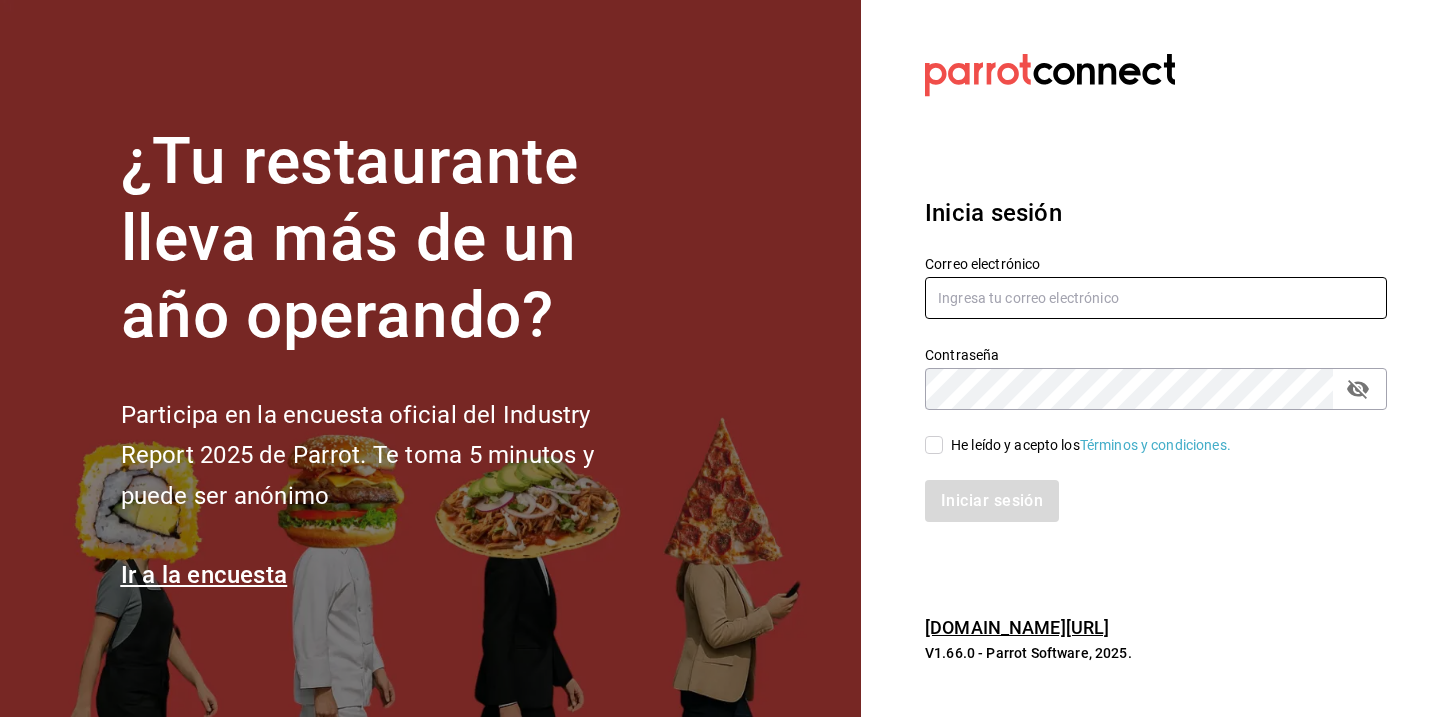 click at bounding box center (1156, 298) 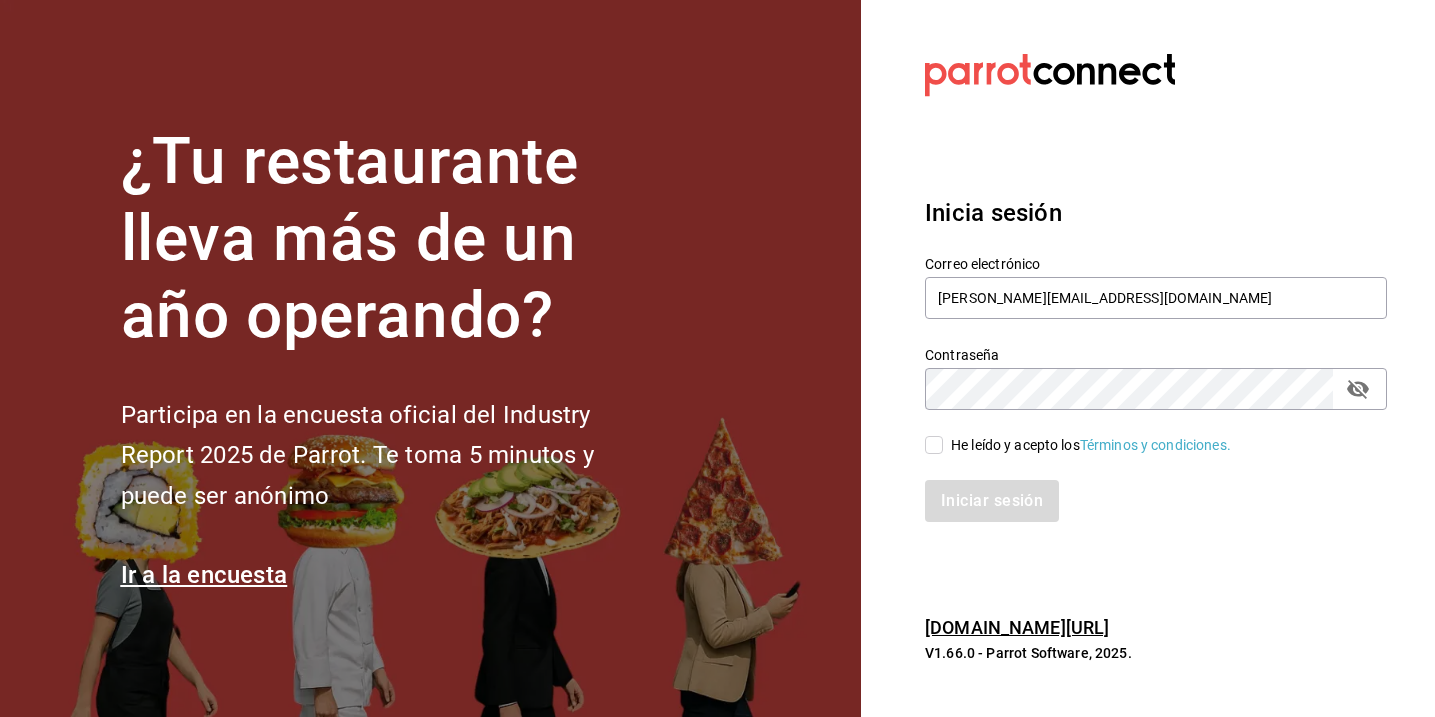 click on "He leído y acepto los  Términos y condiciones." at bounding box center (934, 445) 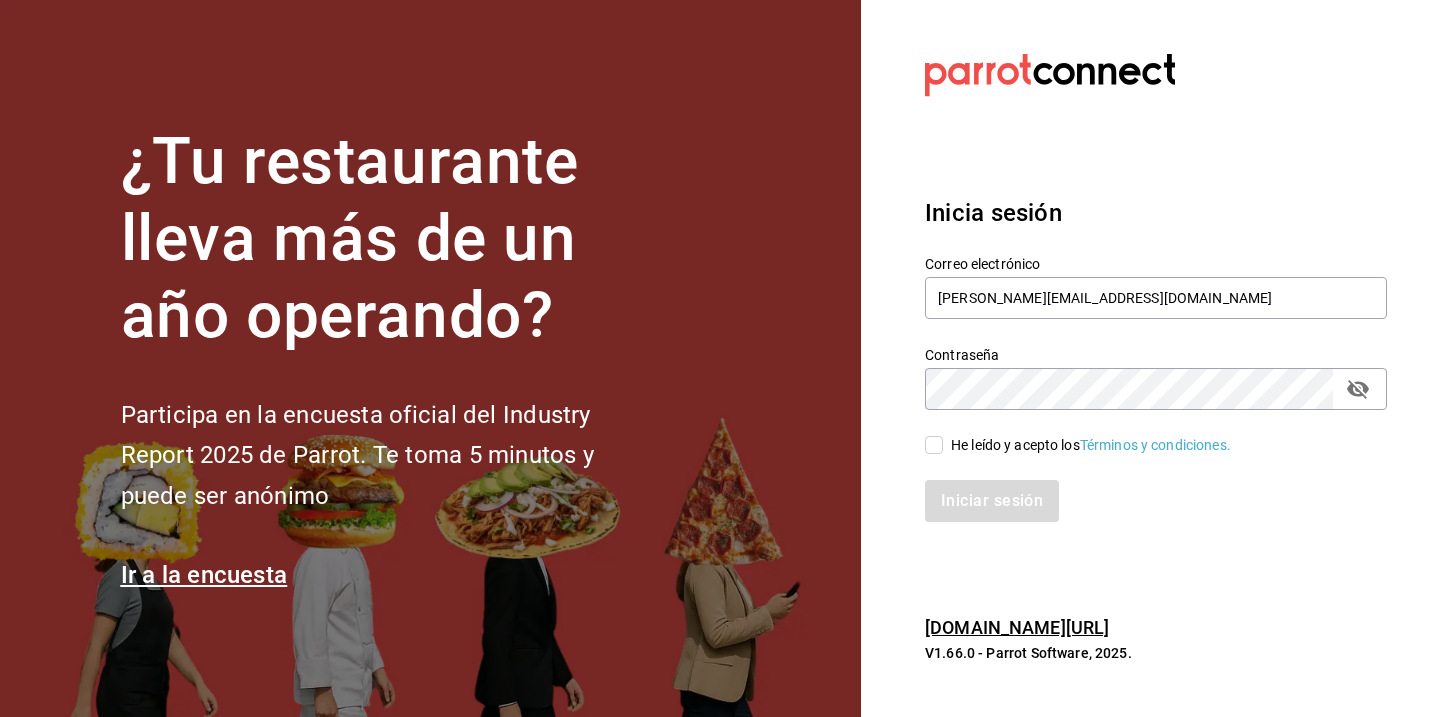 checkbox on "true" 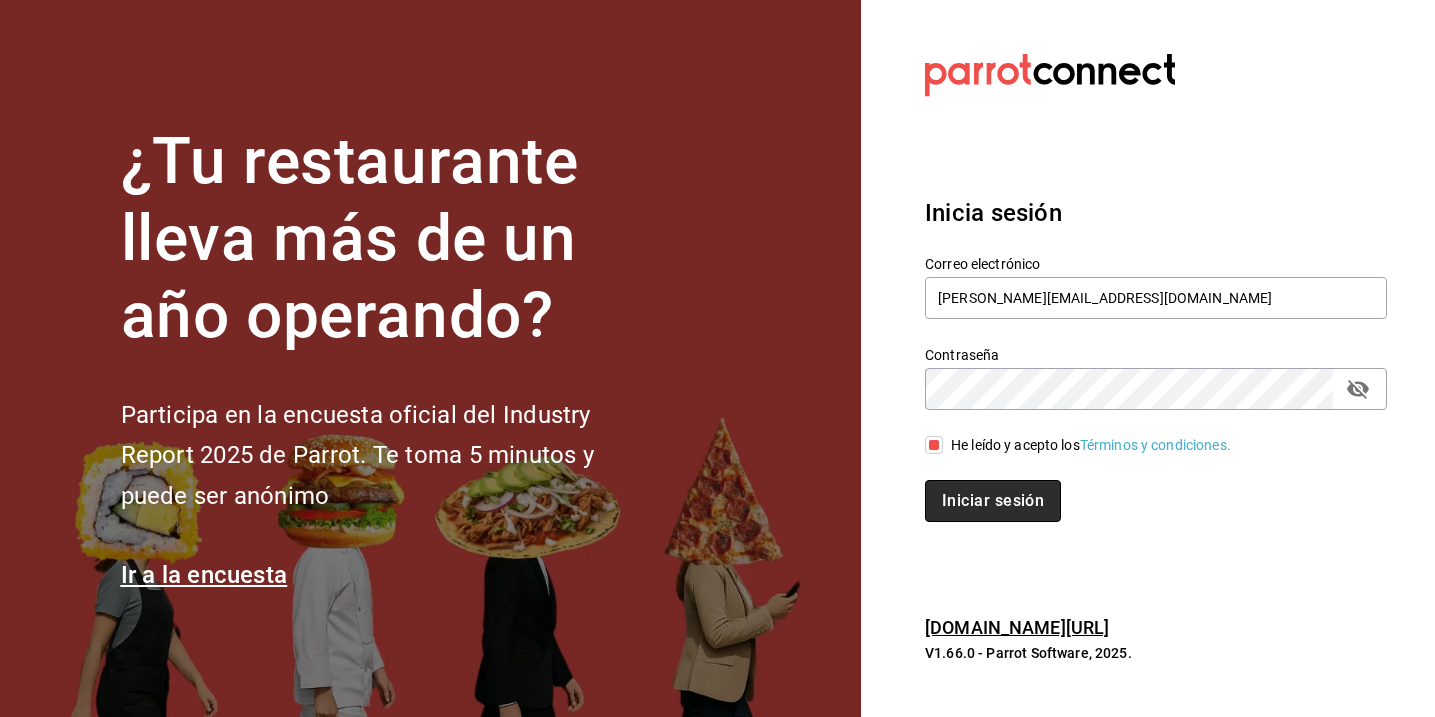 click on "Iniciar sesión" at bounding box center [993, 501] 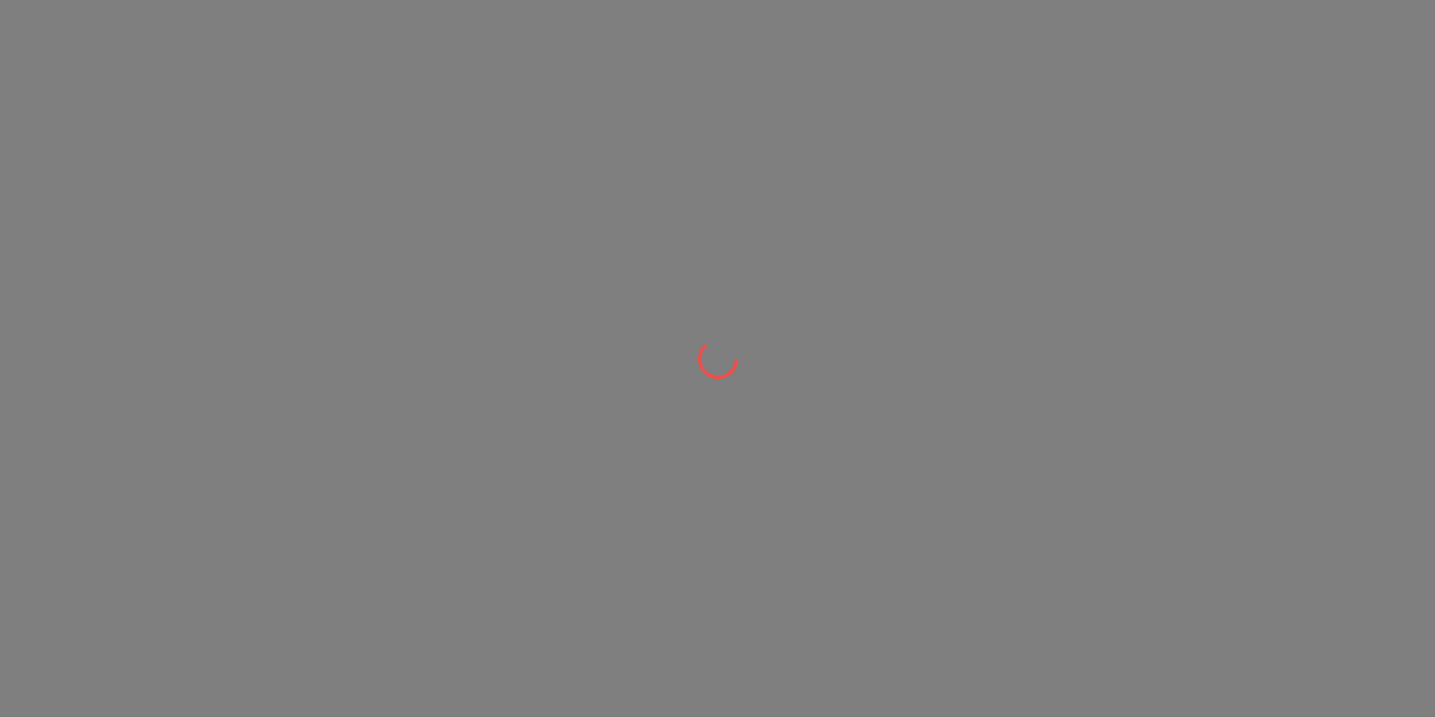 scroll, scrollTop: 0, scrollLeft: 0, axis: both 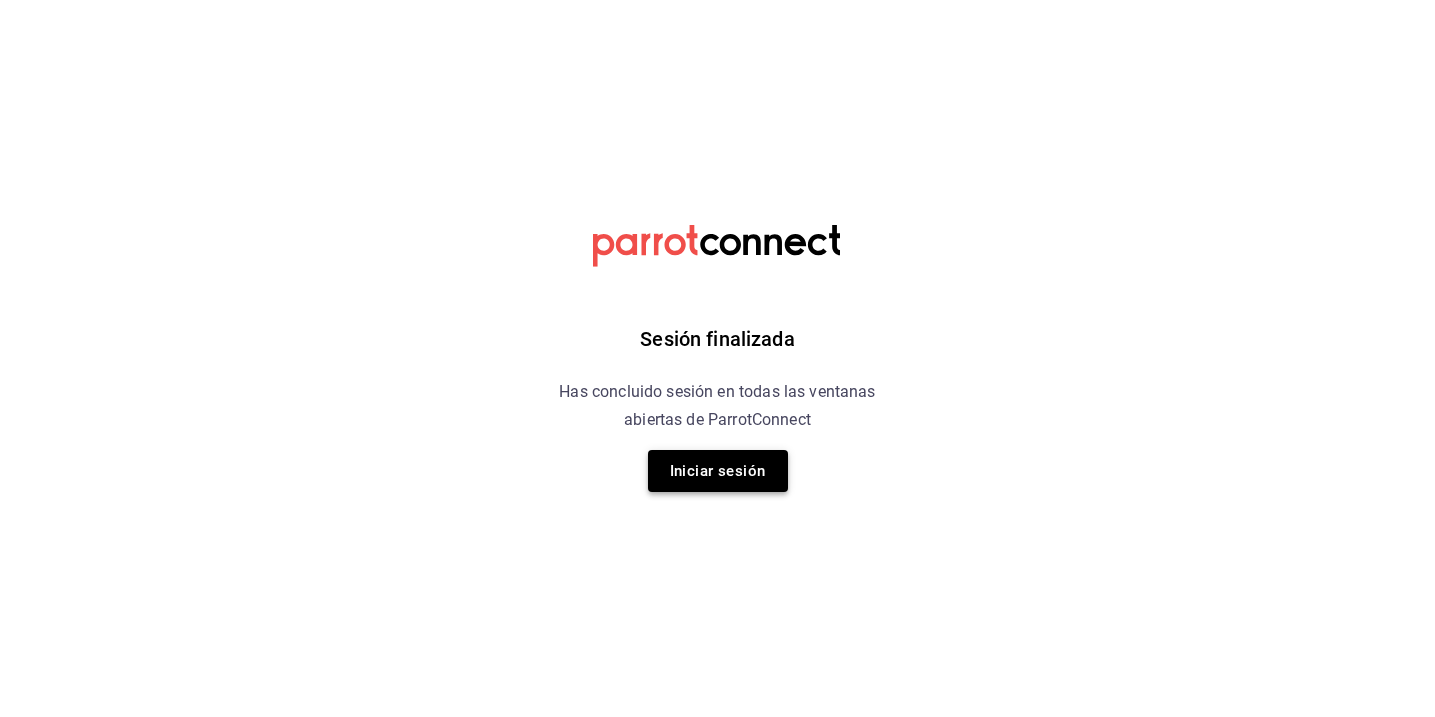 click on "Iniciar sesión" at bounding box center [718, 471] 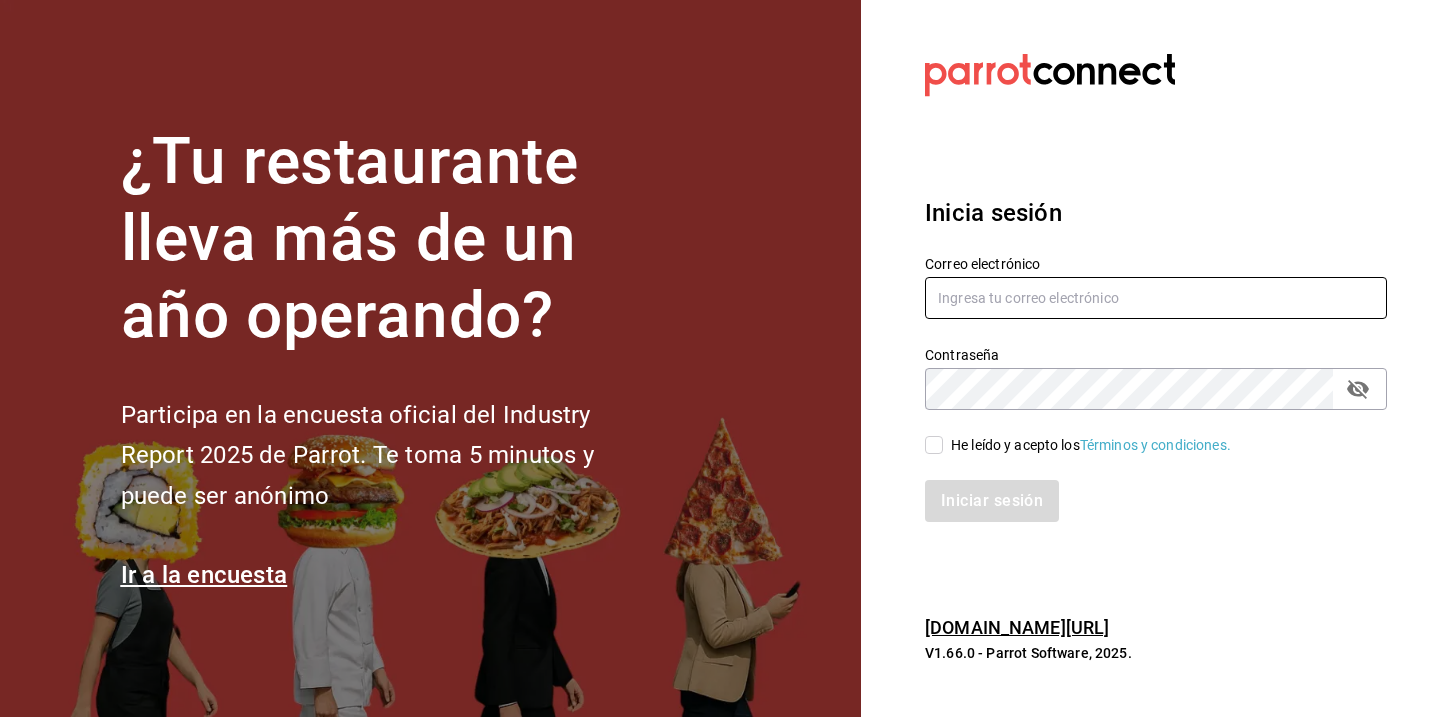 click at bounding box center [1156, 298] 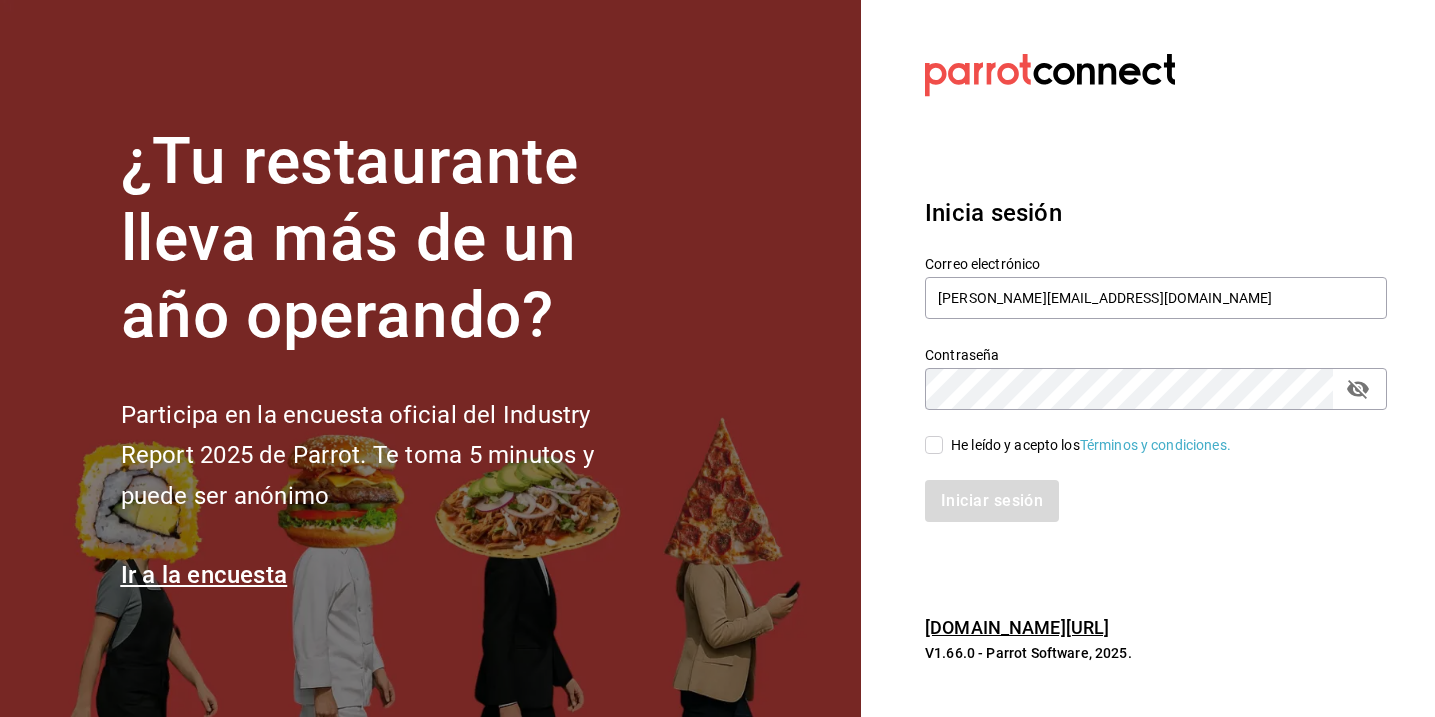 click on "He leído y acepto los  Términos y condiciones." at bounding box center [934, 445] 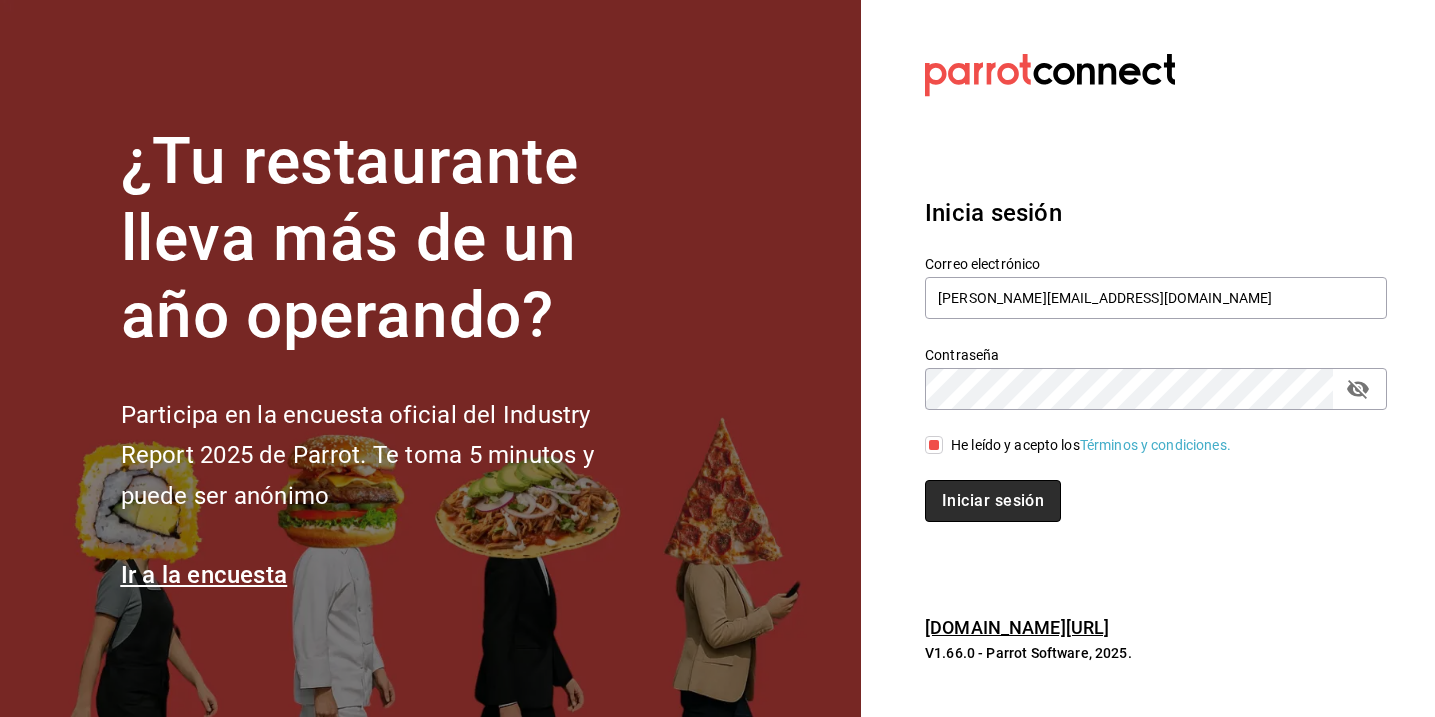 click on "Iniciar sesión" at bounding box center [993, 501] 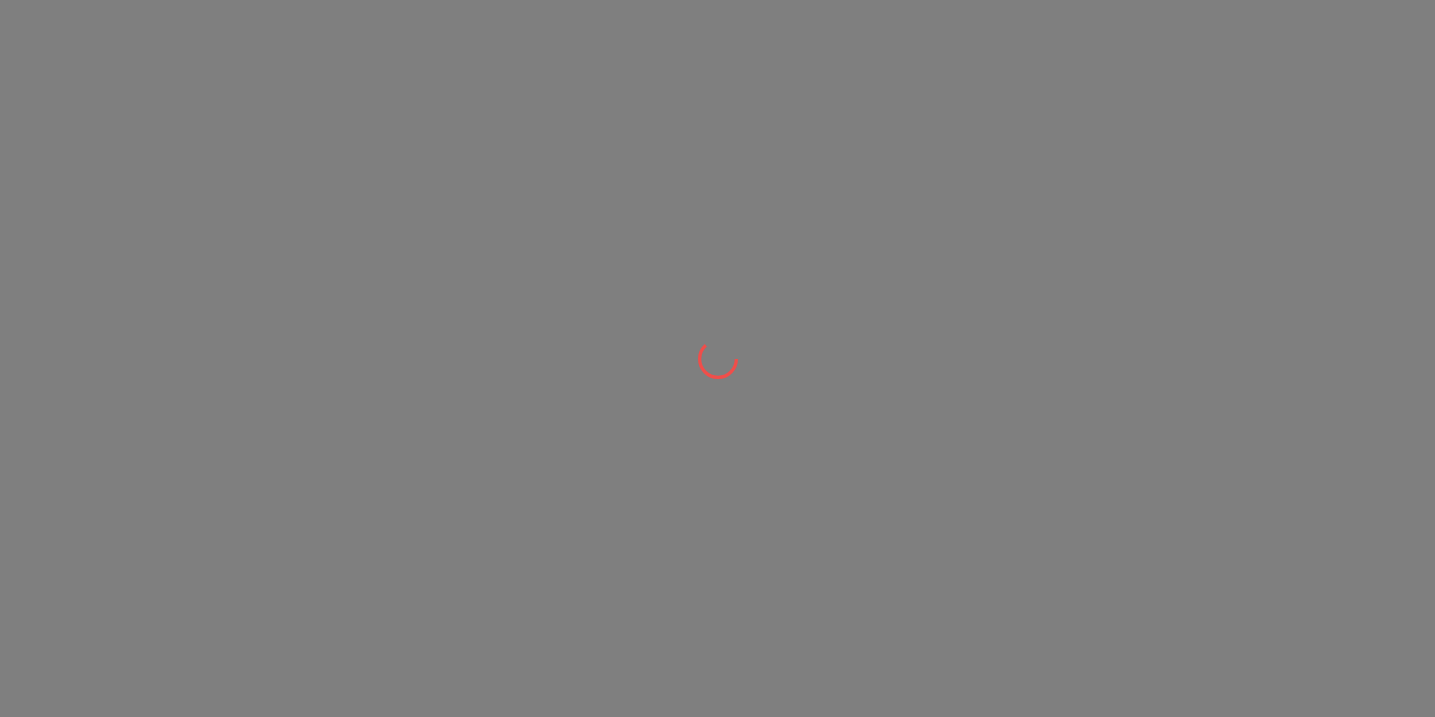scroll, scrollTop: 0, scrollLeft: 0, axis: both 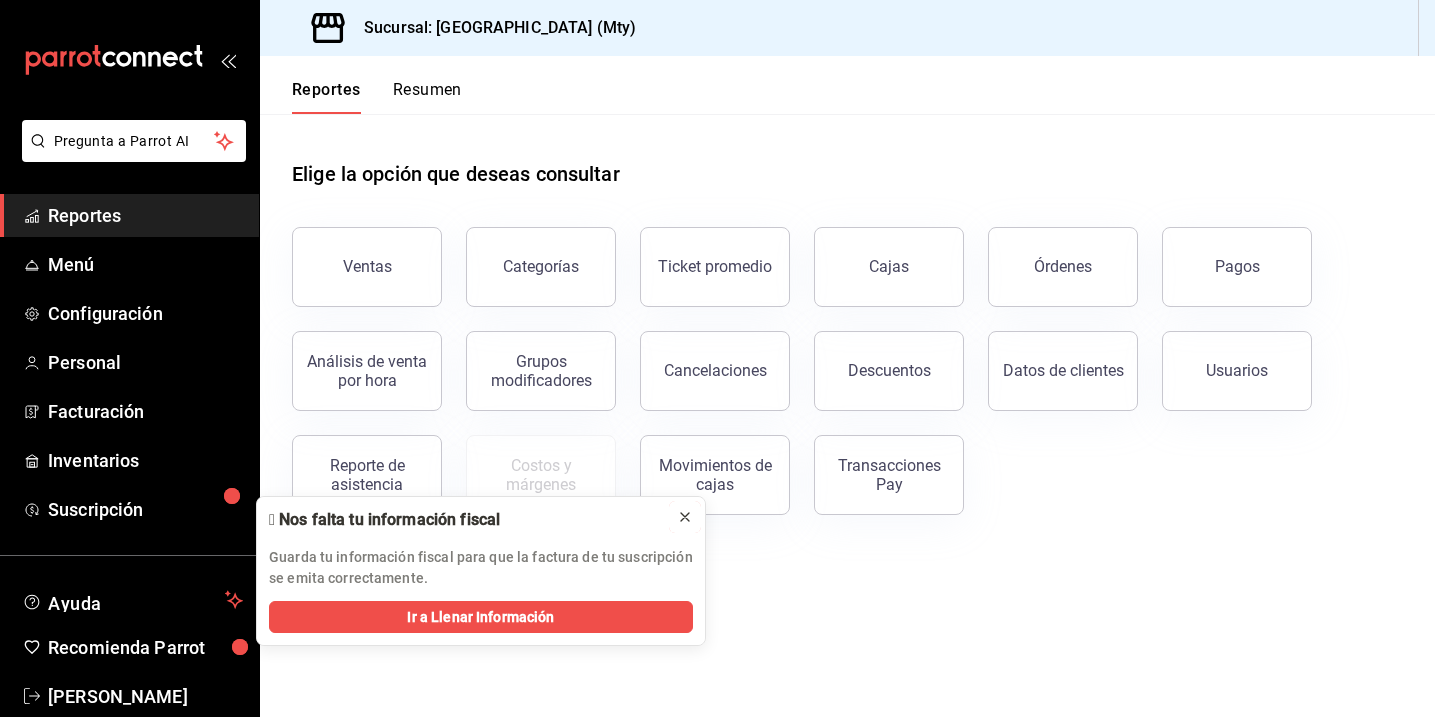 click 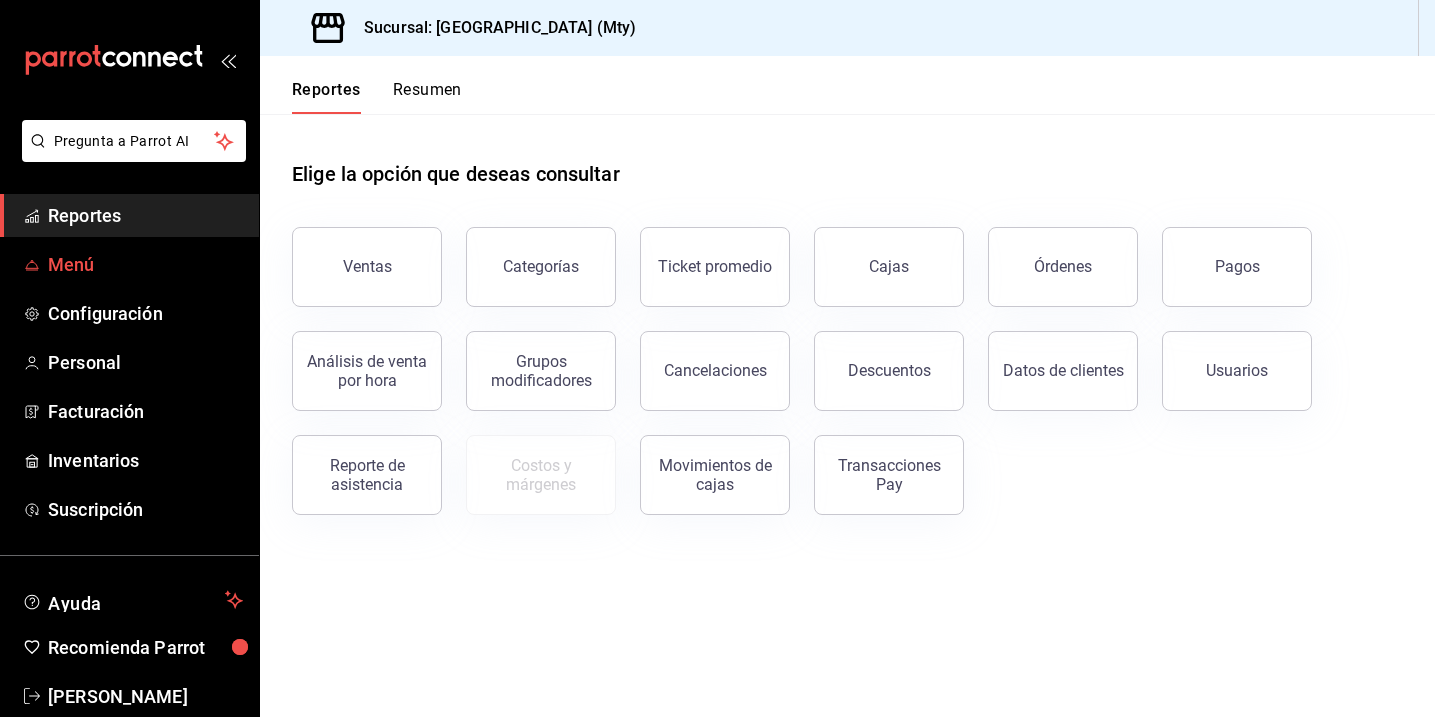click on "Menú" at bounding box center (145, 264) 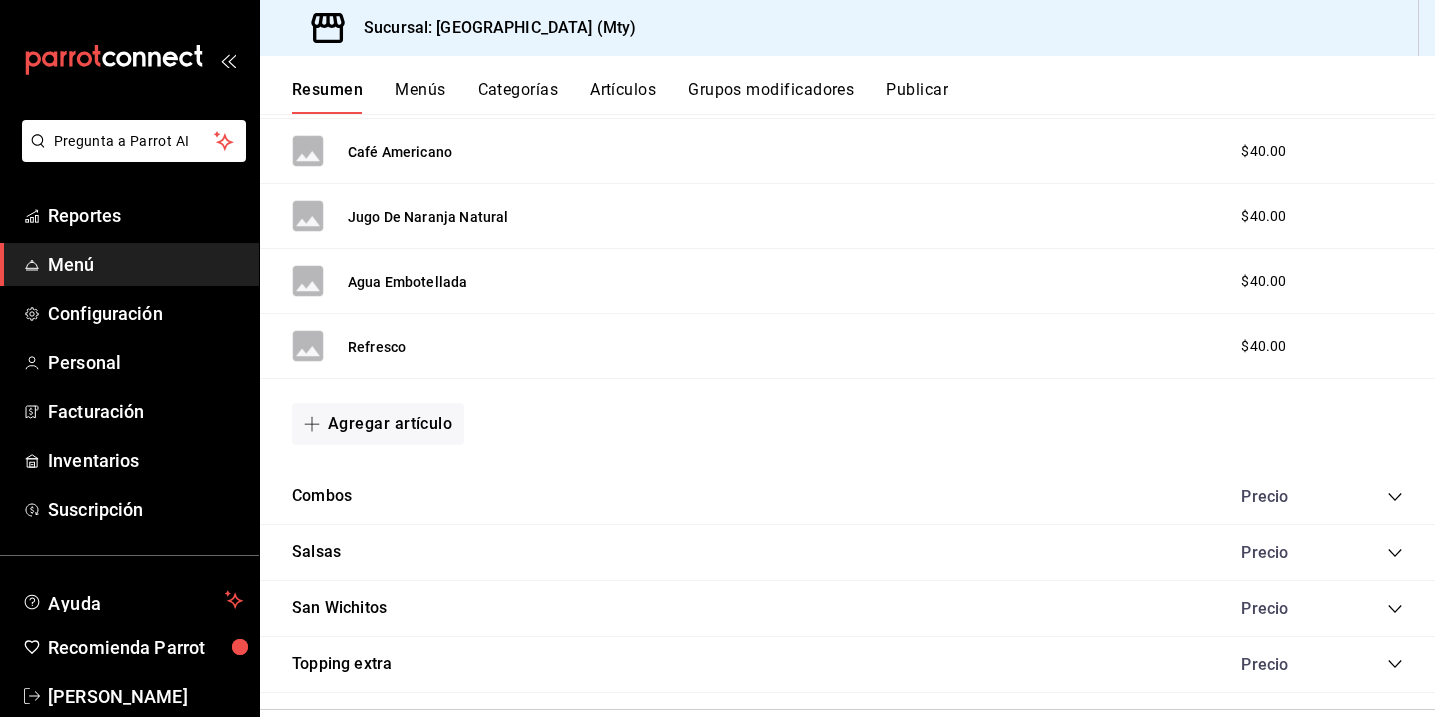scroll, scrollTop: 602, scrollLeft: 0, axis: vertical 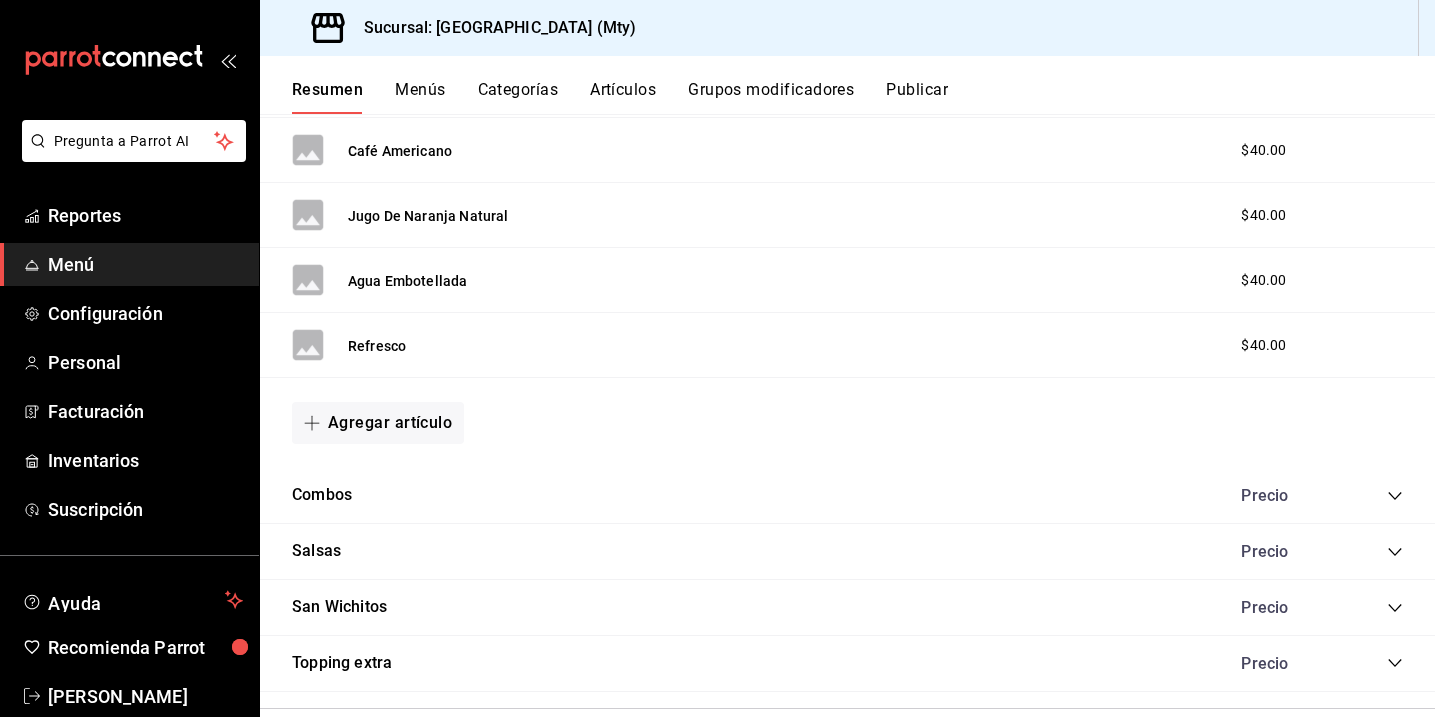 click 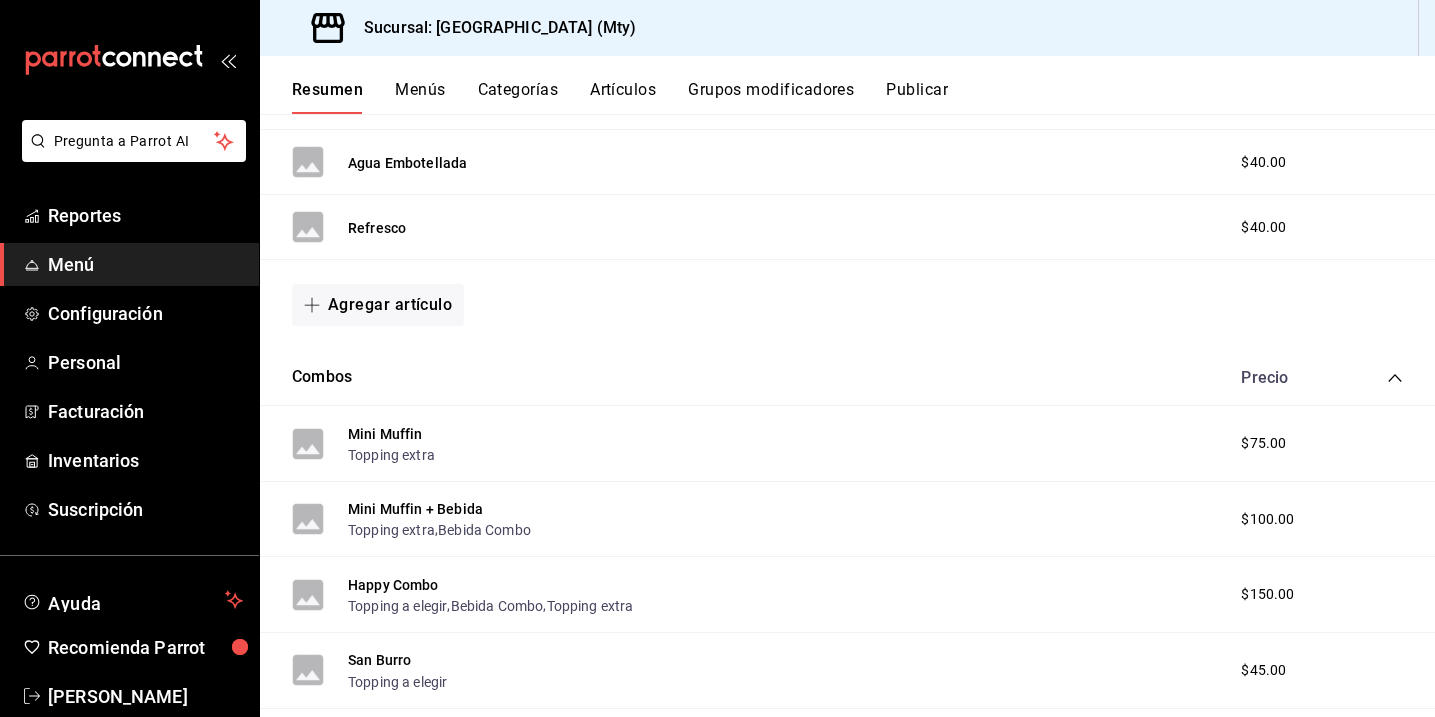 scroll, scrollTop: 729, scrollLeft: 0, axis: vertical 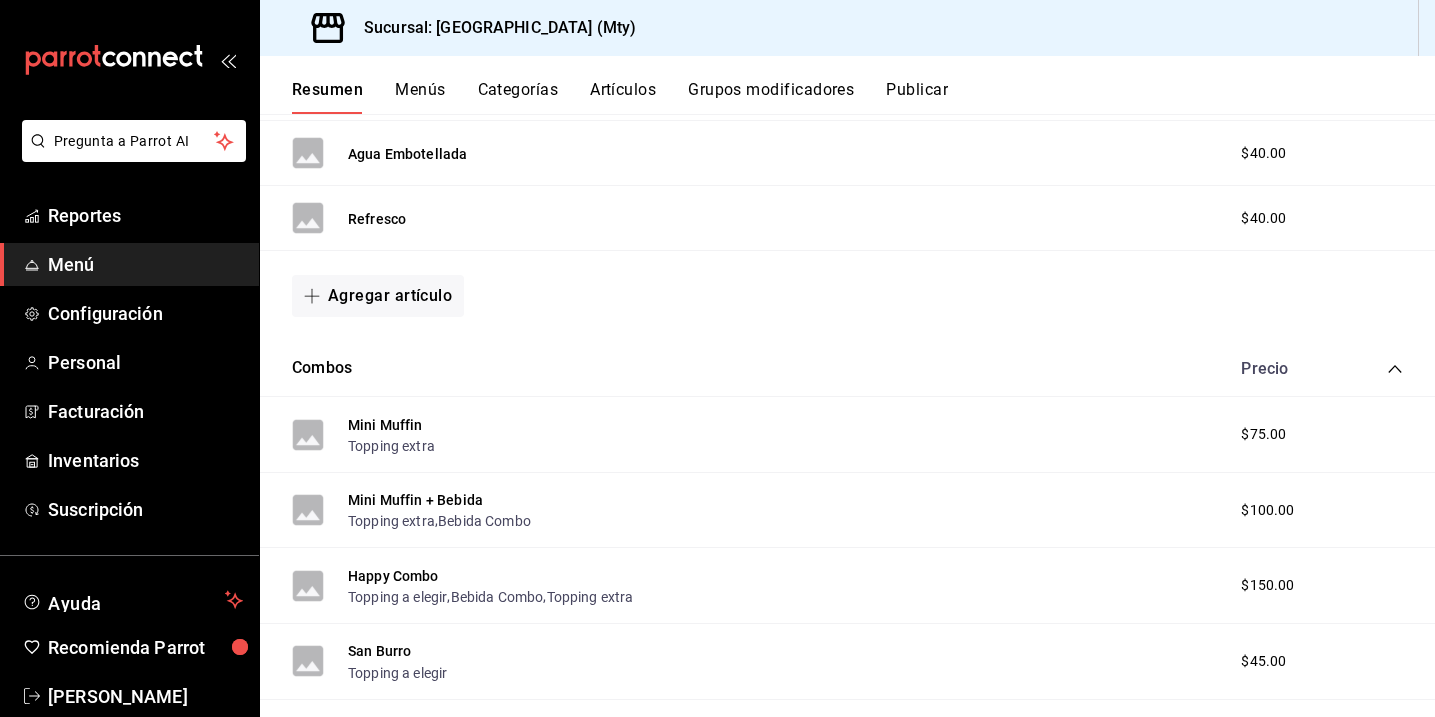 click on "Mini Muffin Topping extra $75.00" at bounding box center (847, 435) 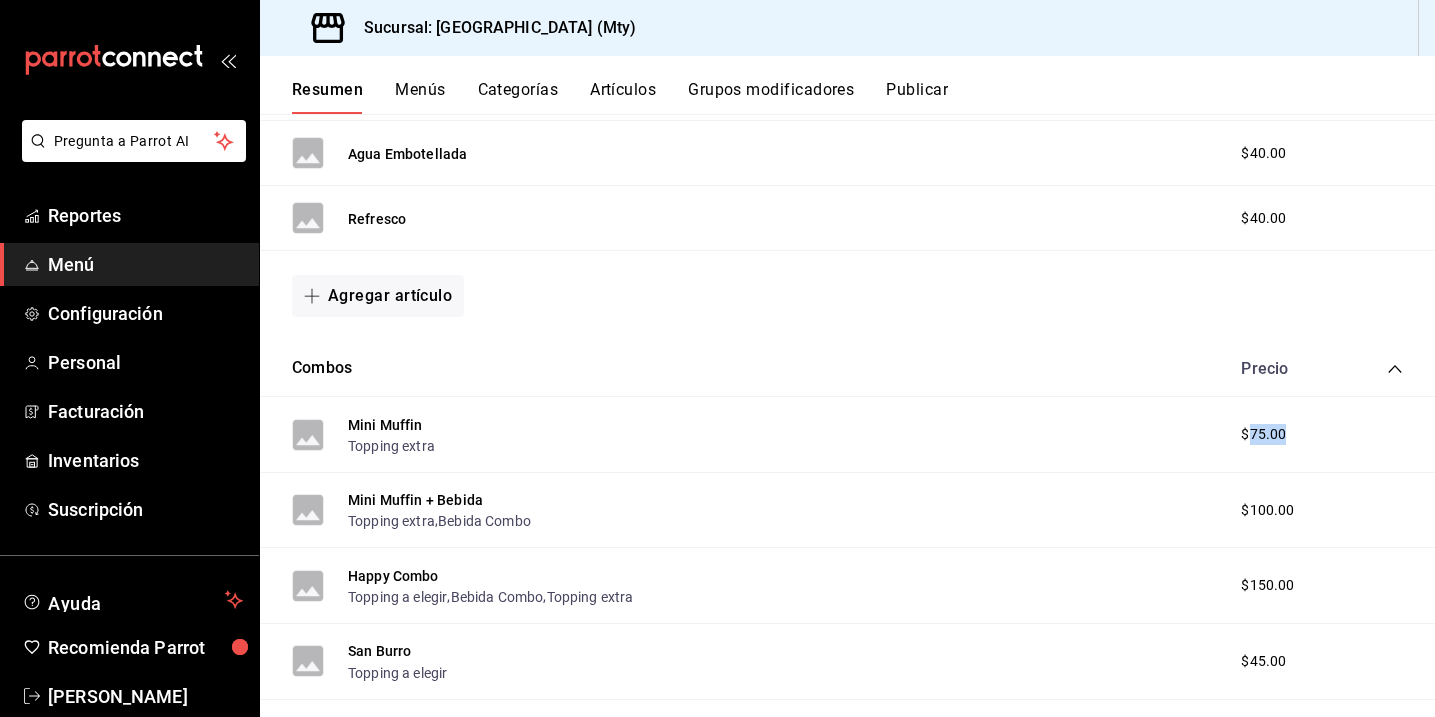 click on "$75.00" at bounding box center [1263, 434] 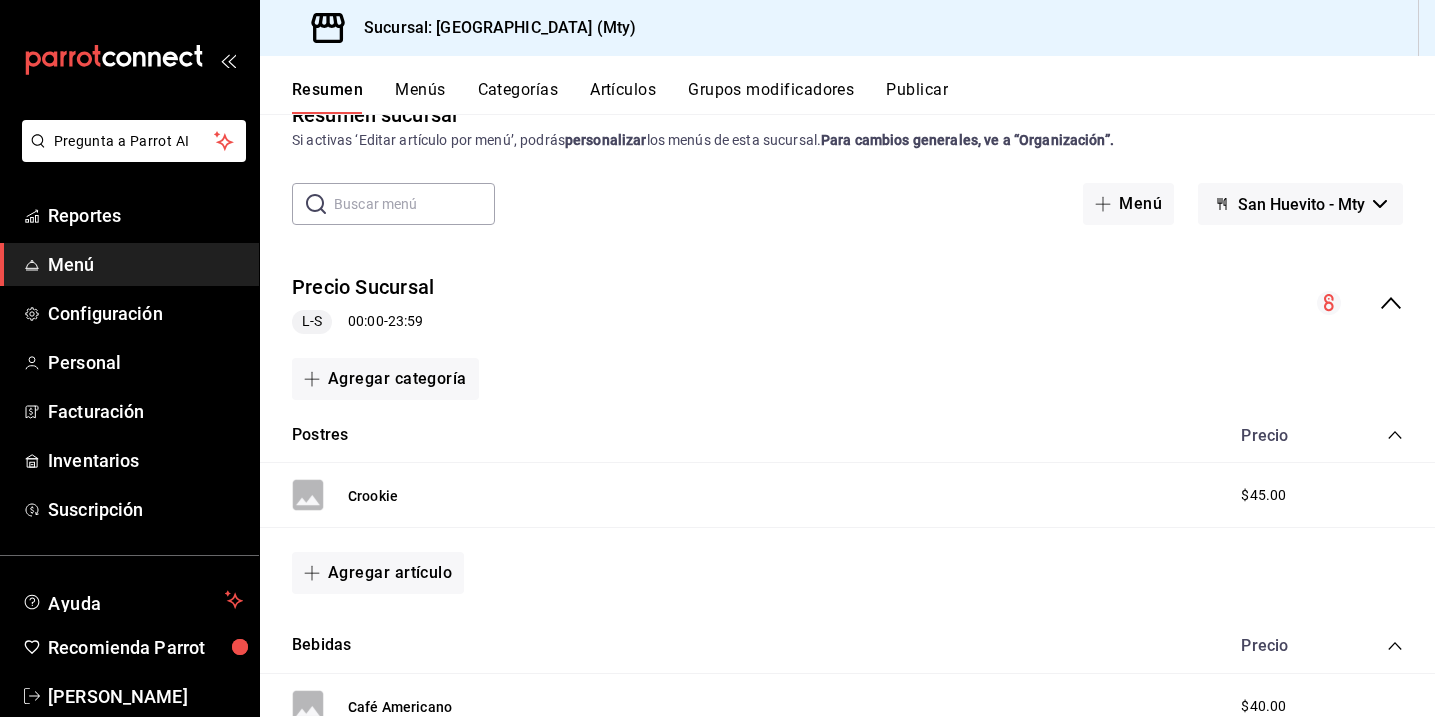 scroll, scrollTop: 0, scrollLeft: 0, axis: both 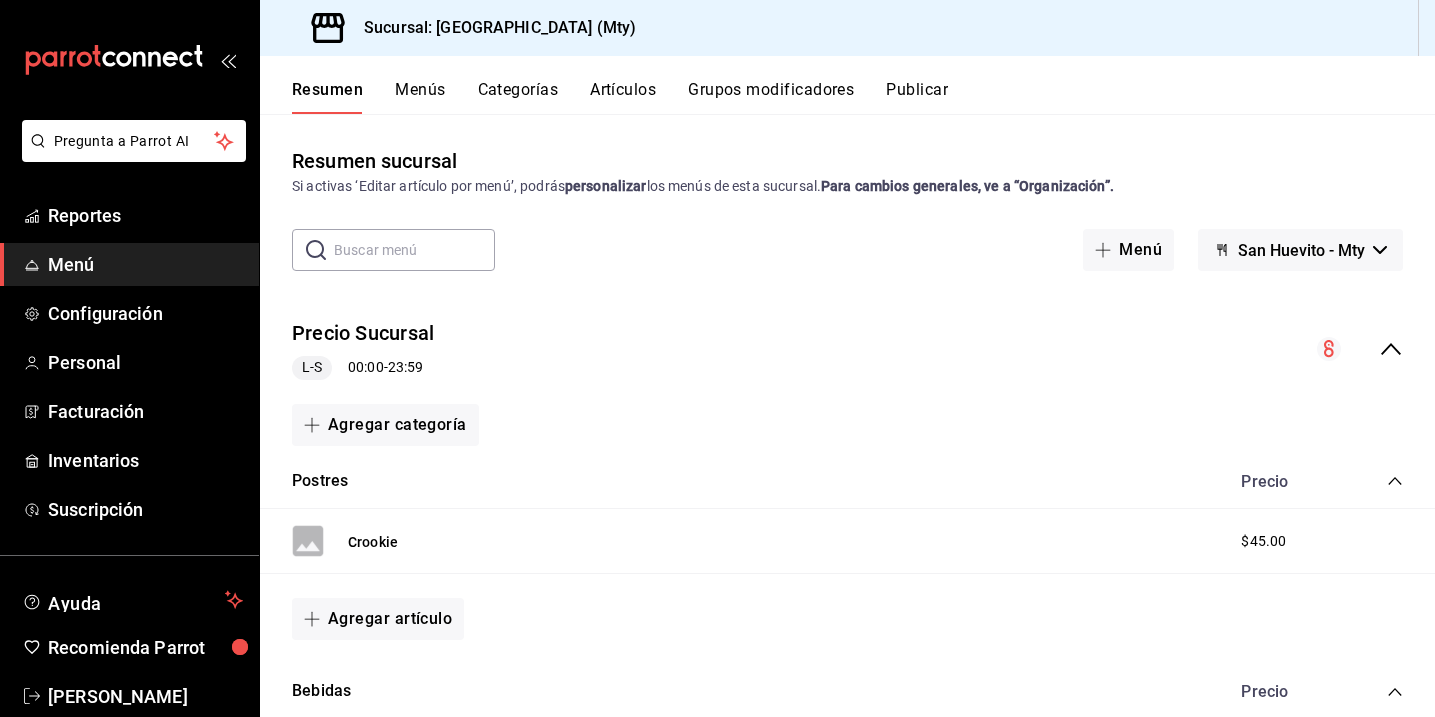 click on "Menús" at bounding box center (420, 97) 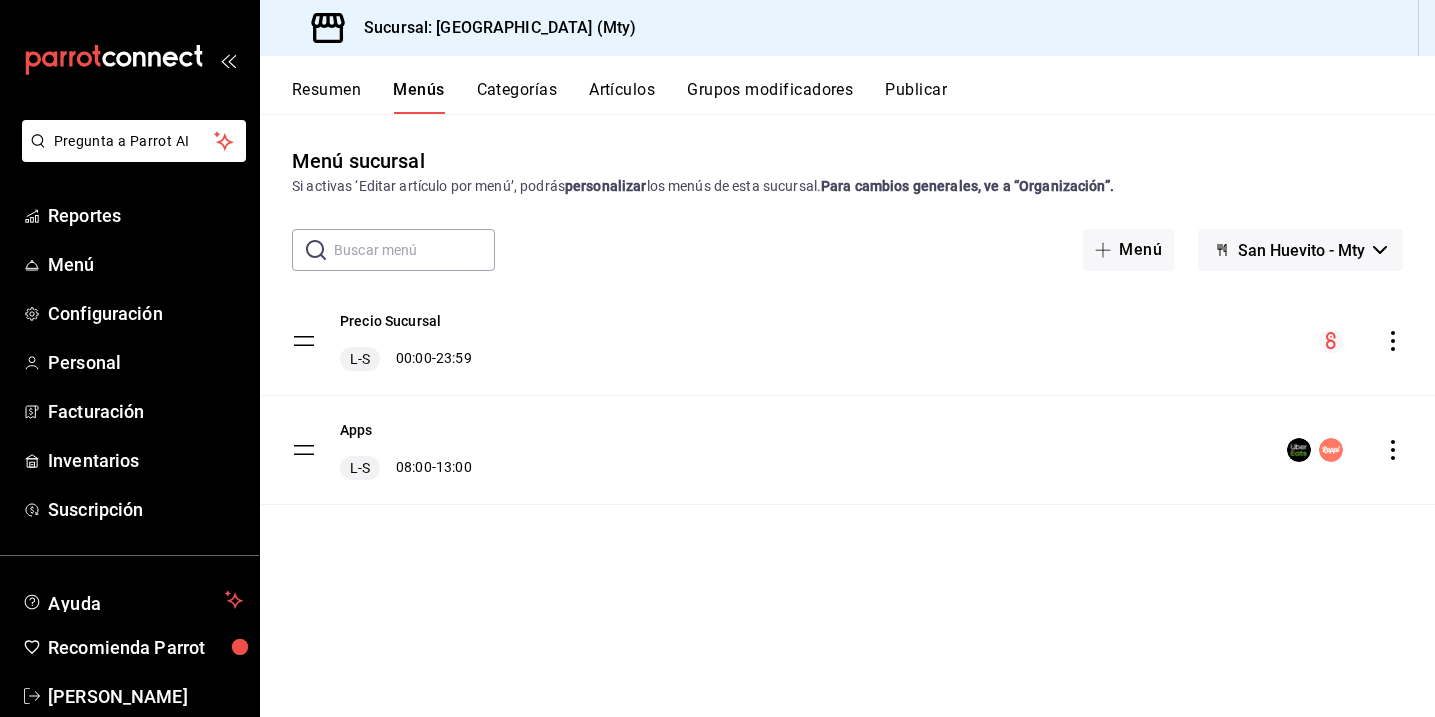 click on "Precio Sucursal L-S 00:00  -  23:59" at bounding box center (847, 341) 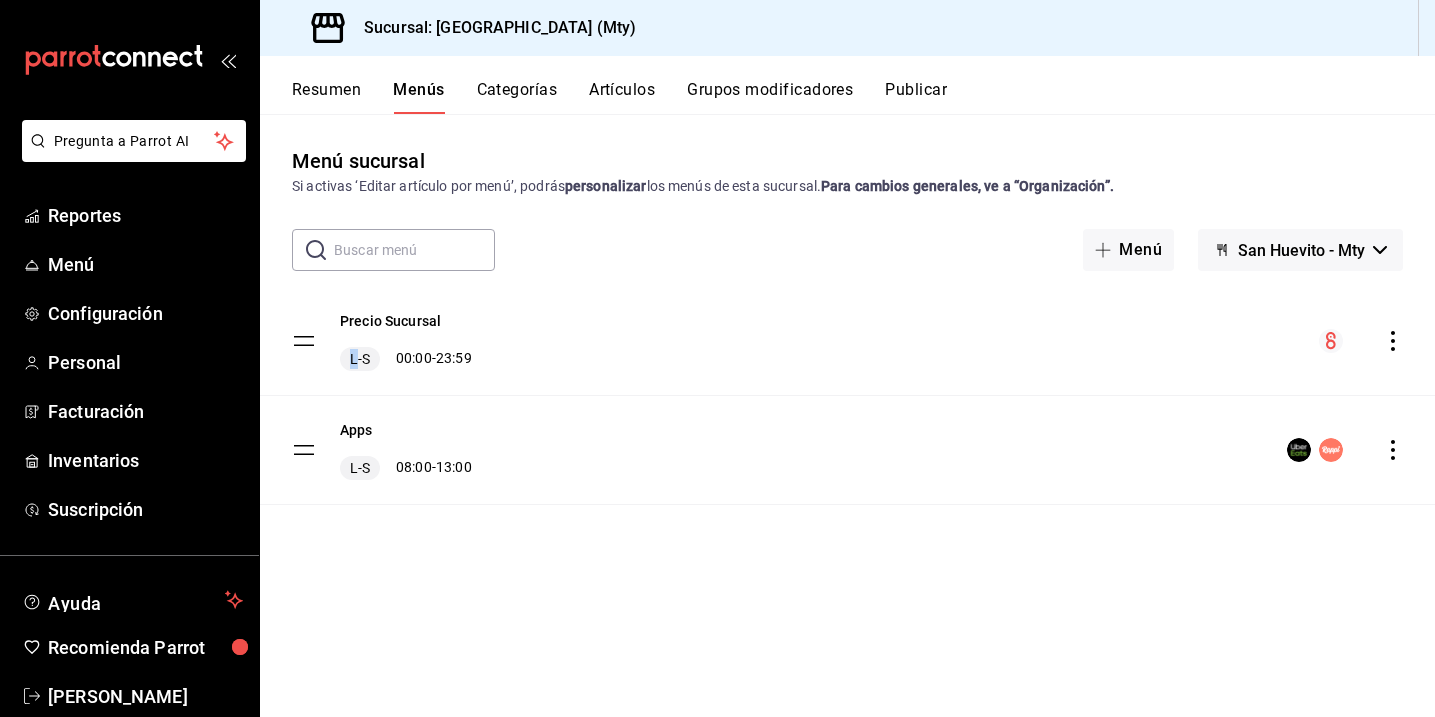 click on "Precio Sucursal L-S 00:00  -  23:59" at bounding box center (847, 341) 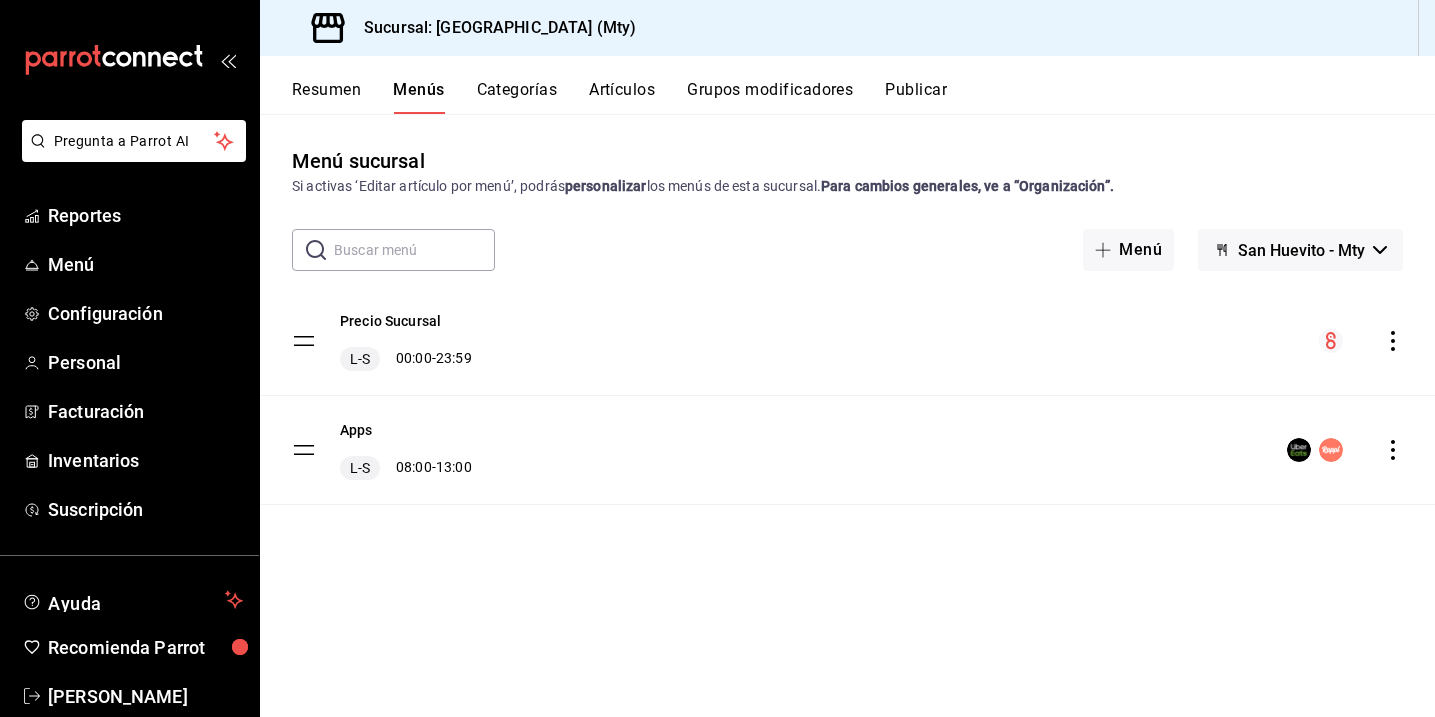 click on "Precio Sucursal L-S 00:00  -  23:59" at bounding box center (847, 341) 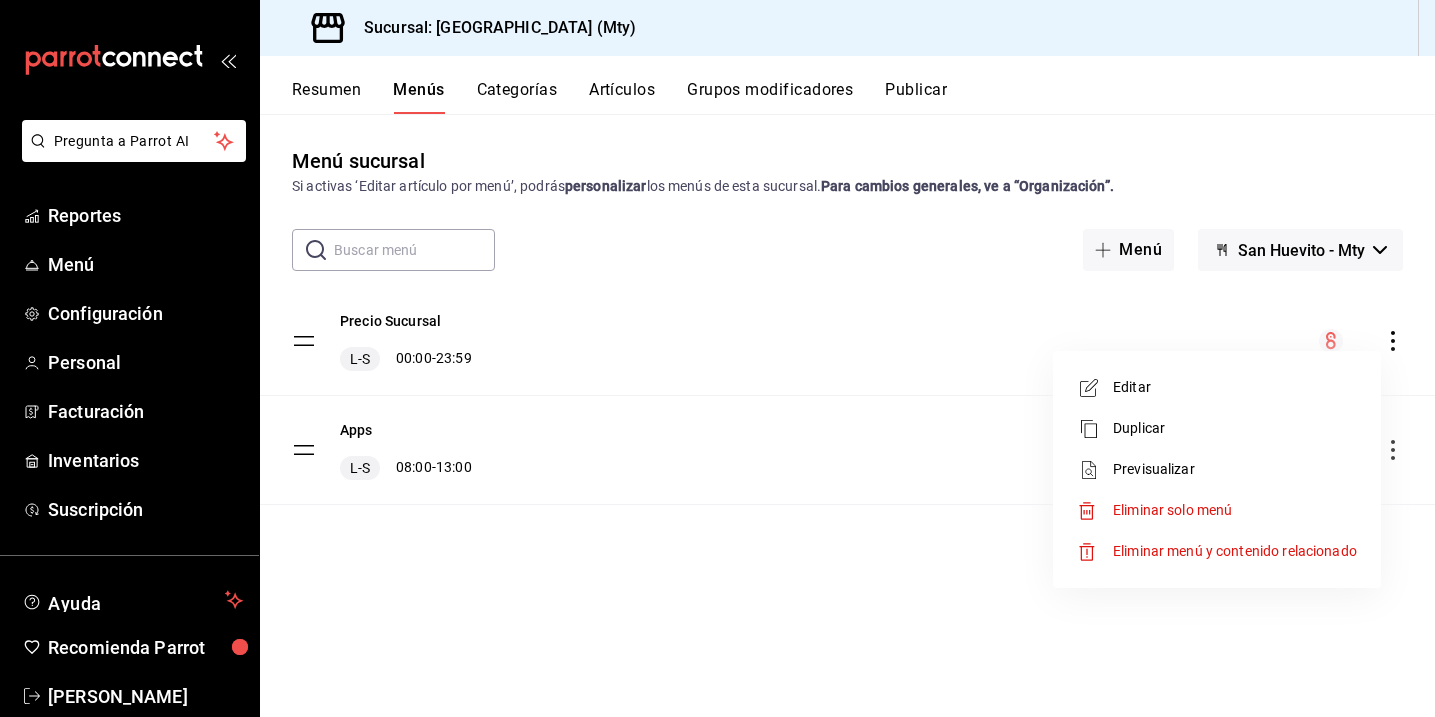click on "Editar" at bounding box center [1235, 387] 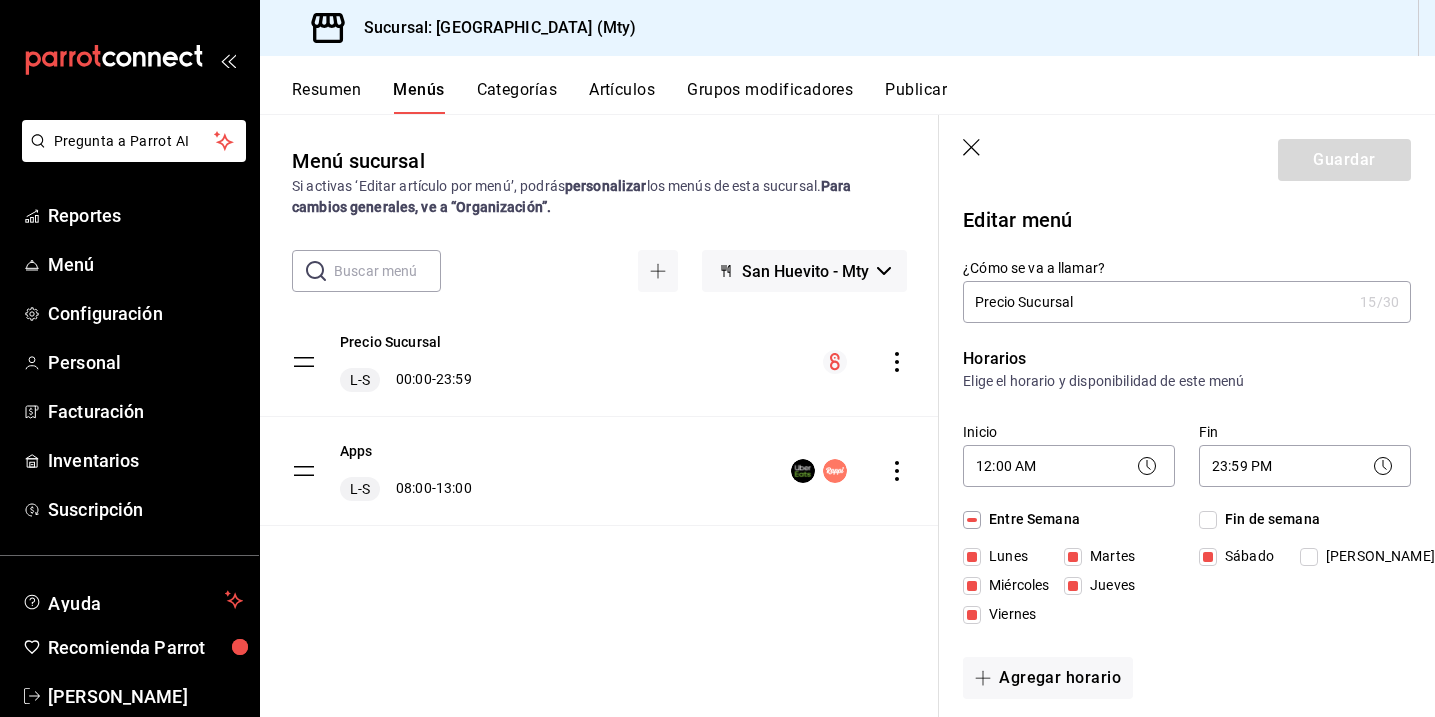 click 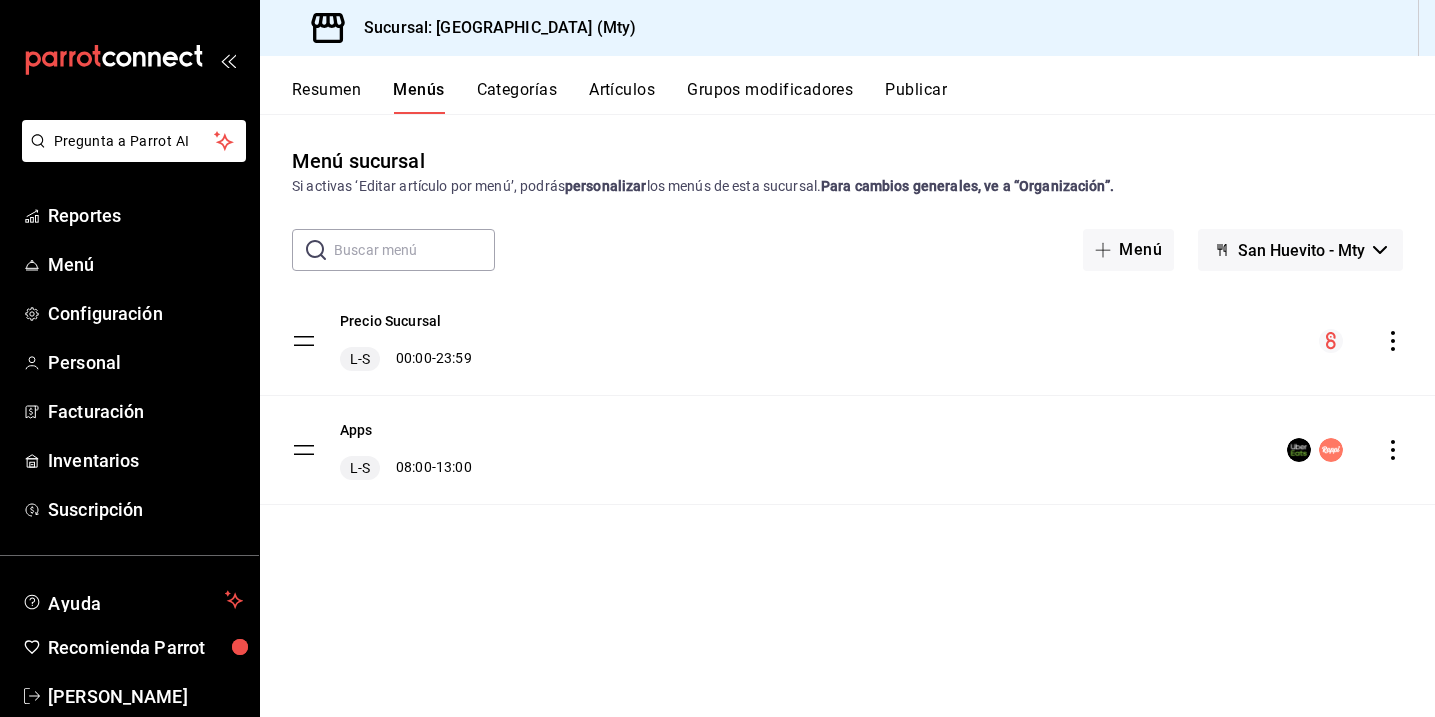 click on "Categorías" at bounding box center (517, 97) 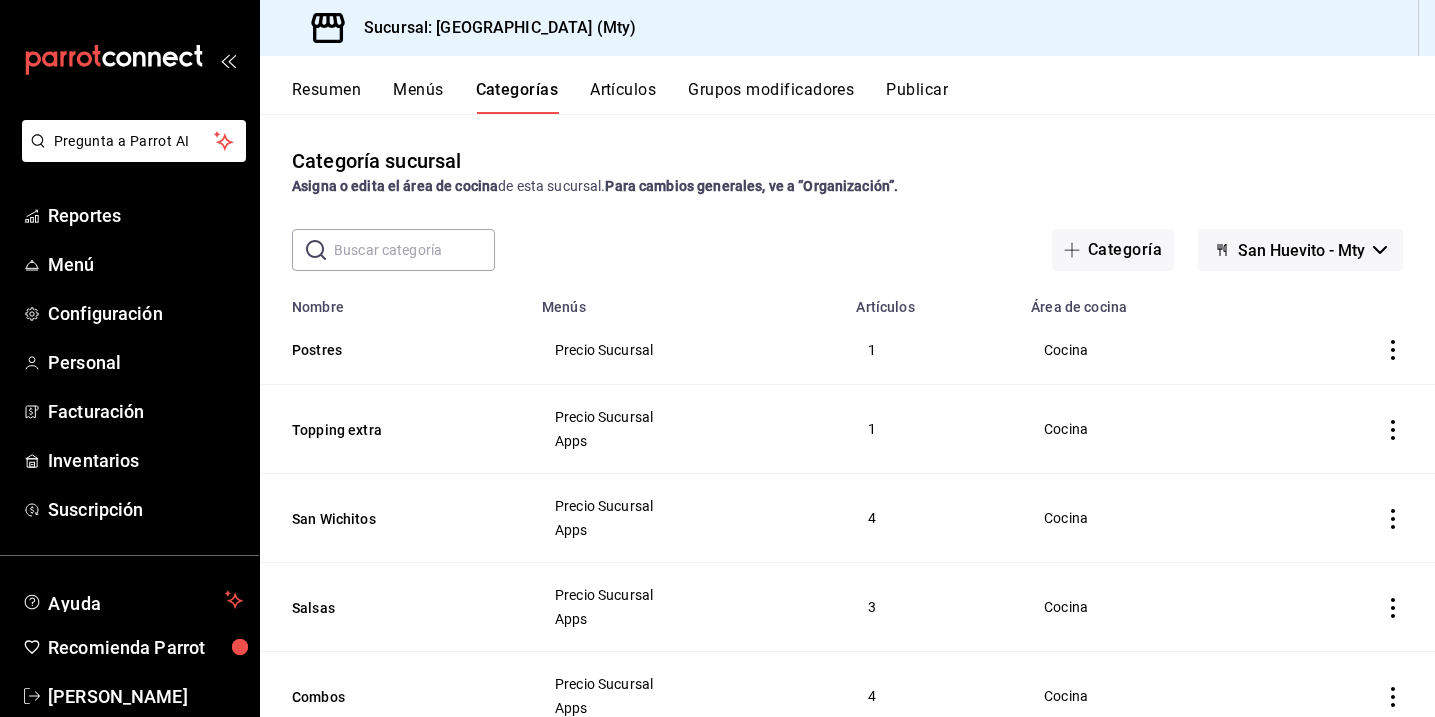 click on "Artículos" at bounding box center [623, 97] 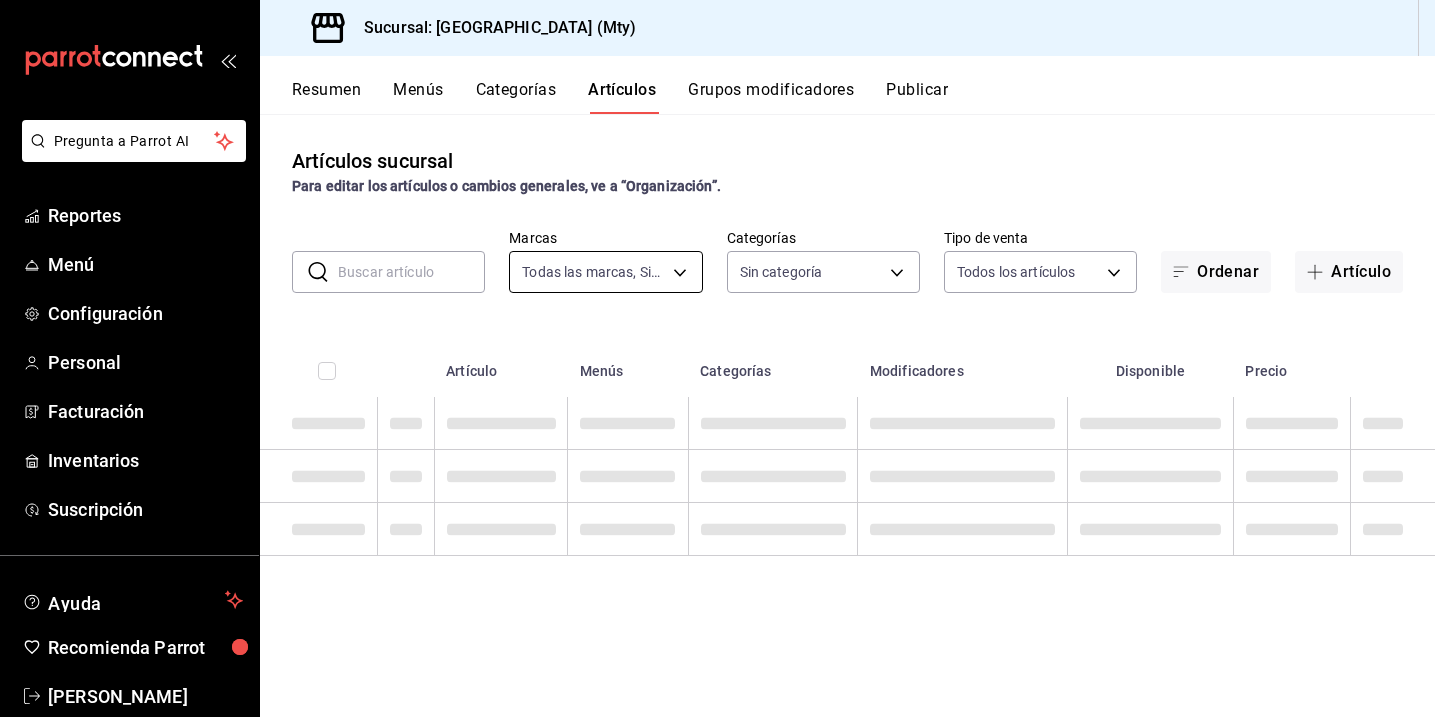 type on "2aff471a-d49b-41bb-aedb-ed8b9ba05fdc" 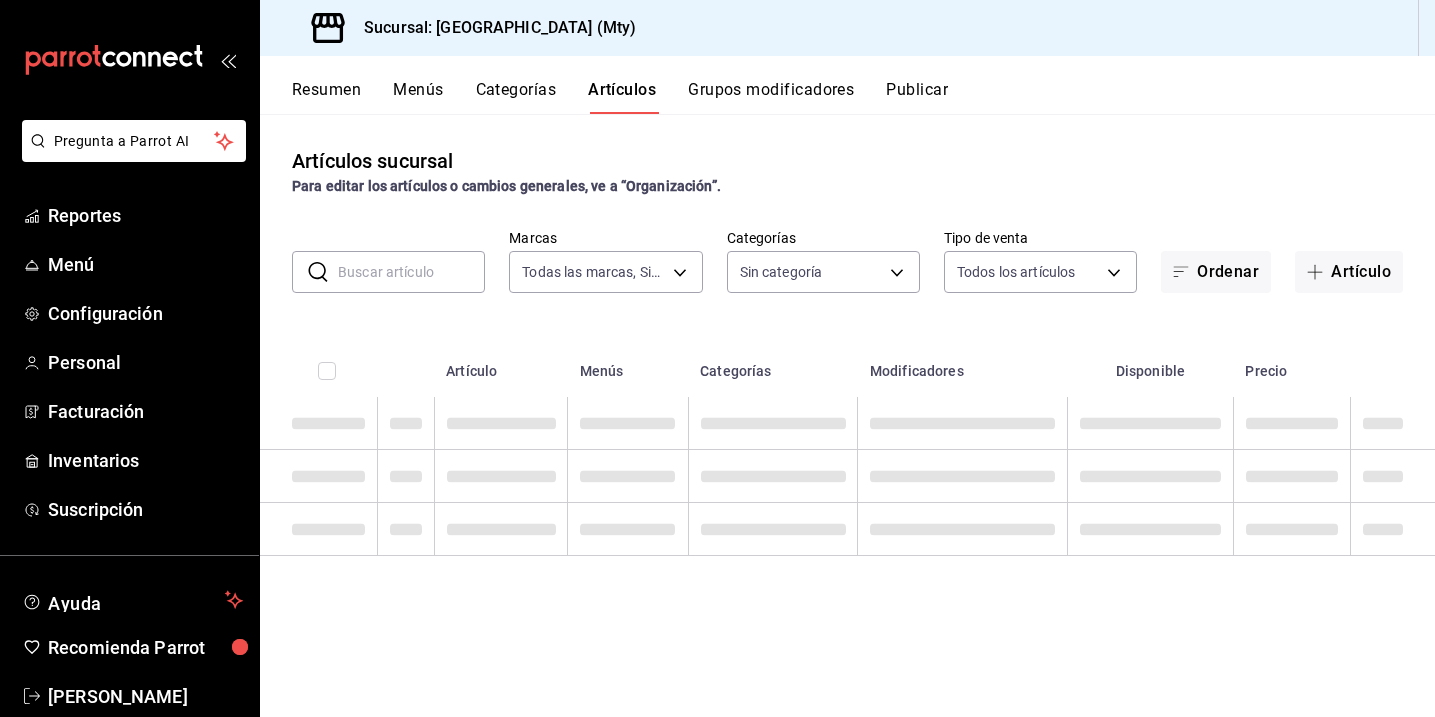 type on "cd8b026d-5c5d-492c-9018-d0735dfd77c4,ef1b57e1-a63b-45d1-a2b1-9020dec04338,0b1f3c7d-82d8-44df-94ac-9b77edec68f8,171251fb-512d-4e8a-873c-17b1801af7e1,5c0fbc74-fb43-4ffb-bb36-5cb30f5ed803,28398dbc-c8ce-4f71-bd6b-c2653f209317,dbaedec3-34fd-4f3e-85af-2127475bb81f" 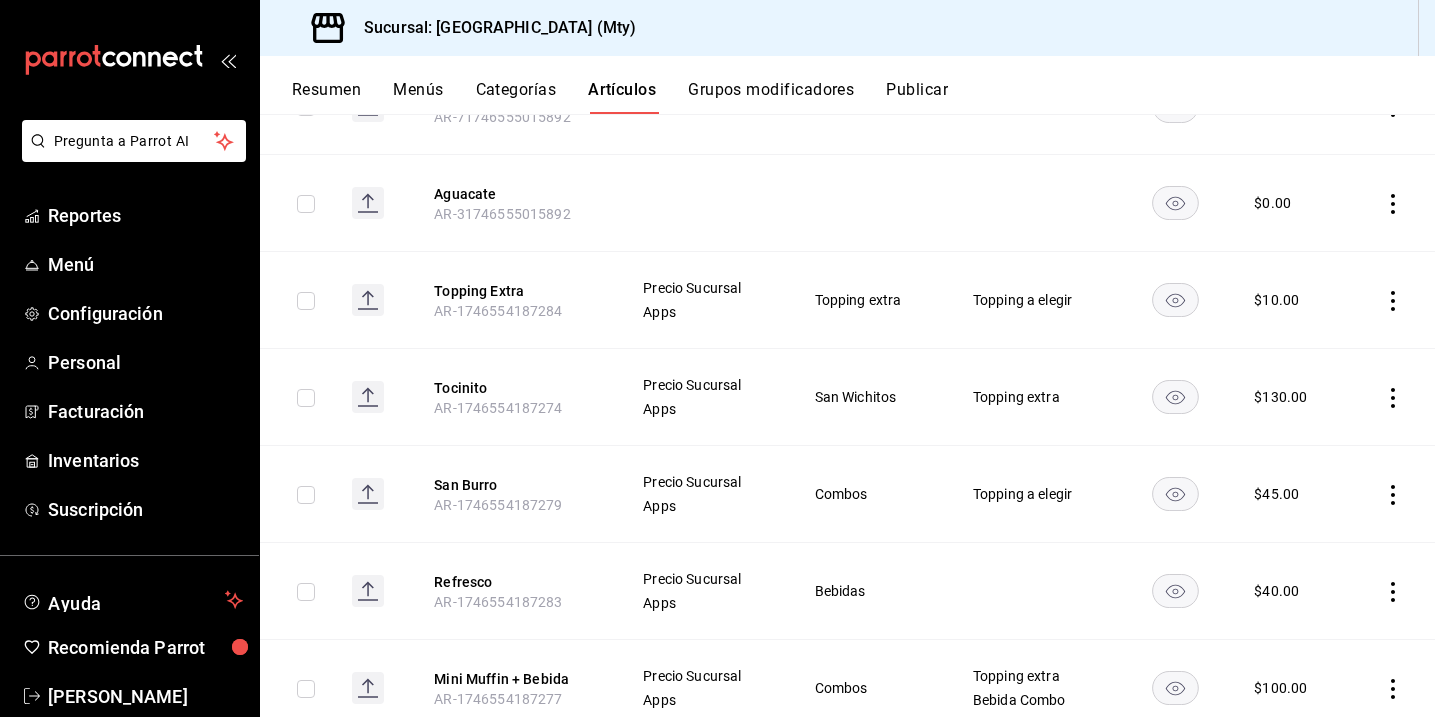scroll, scrollTop: 1212, scrollLeft: 0, axis: vertical 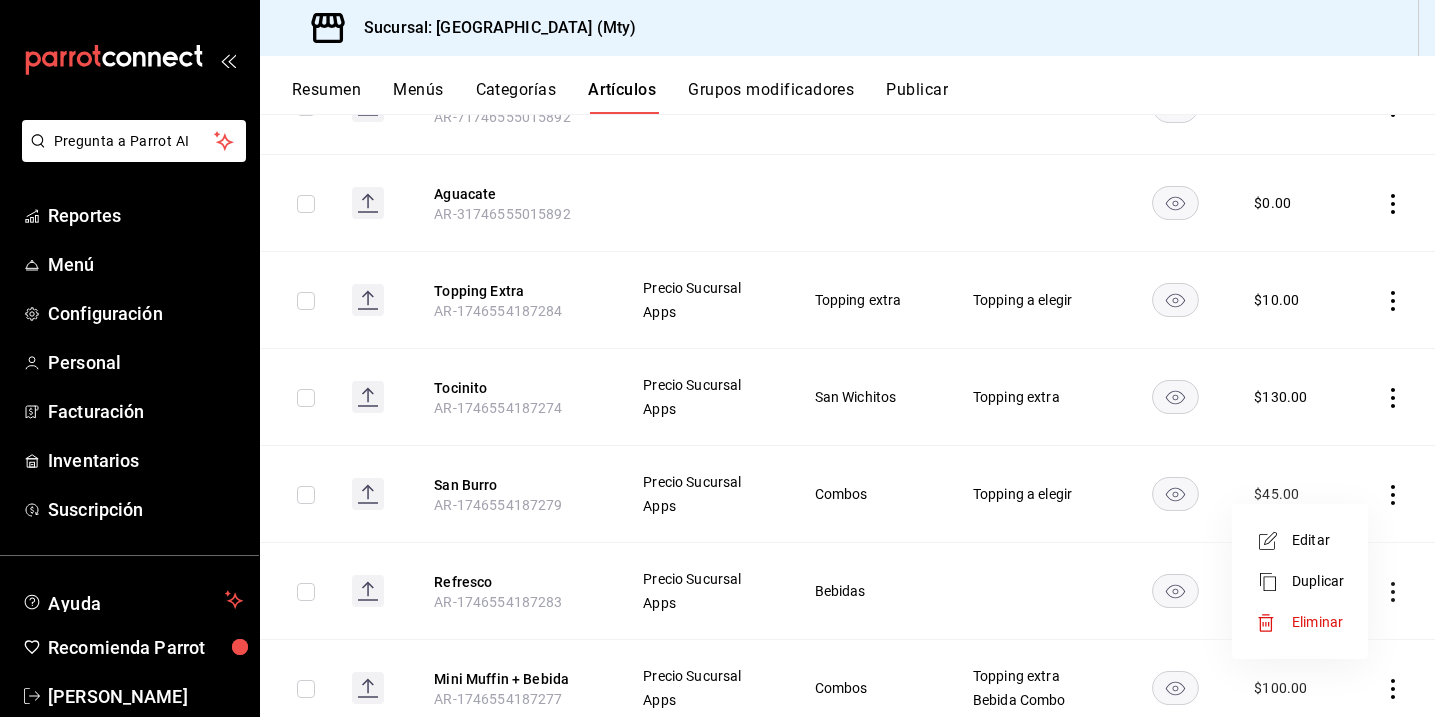 click on "Editar" at bounding box center [1318, 540] 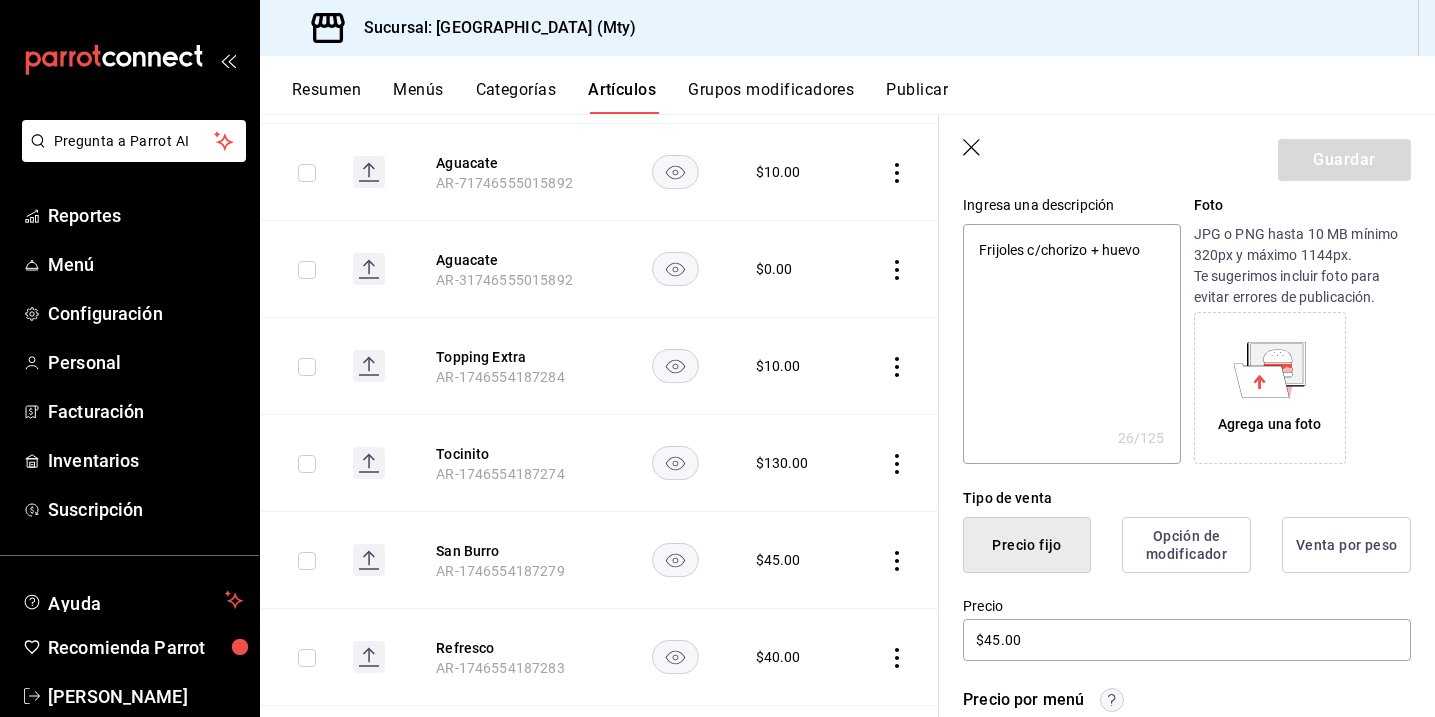 scroll, scrollTop: 205, scrollLeft: 0, axis: vertical 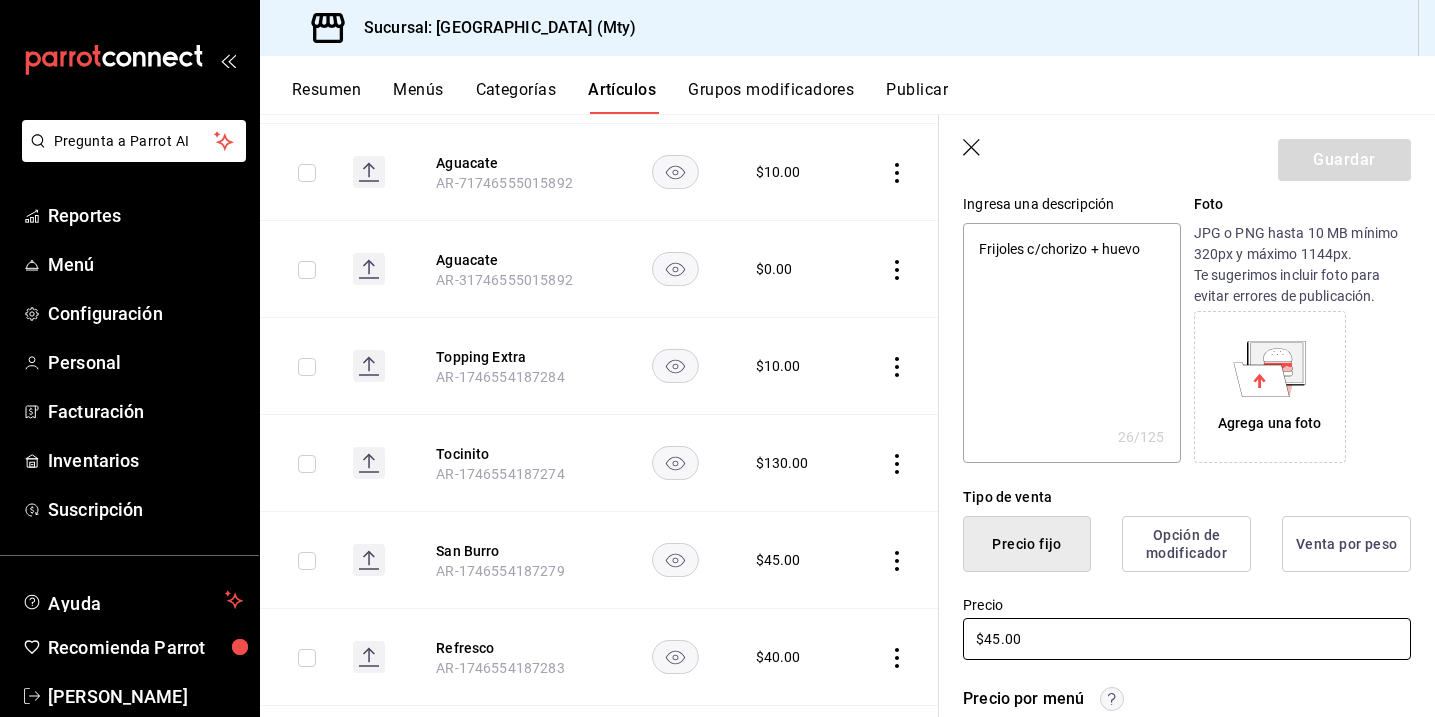 click on "$45.00" at bounding box center [1187, 639] 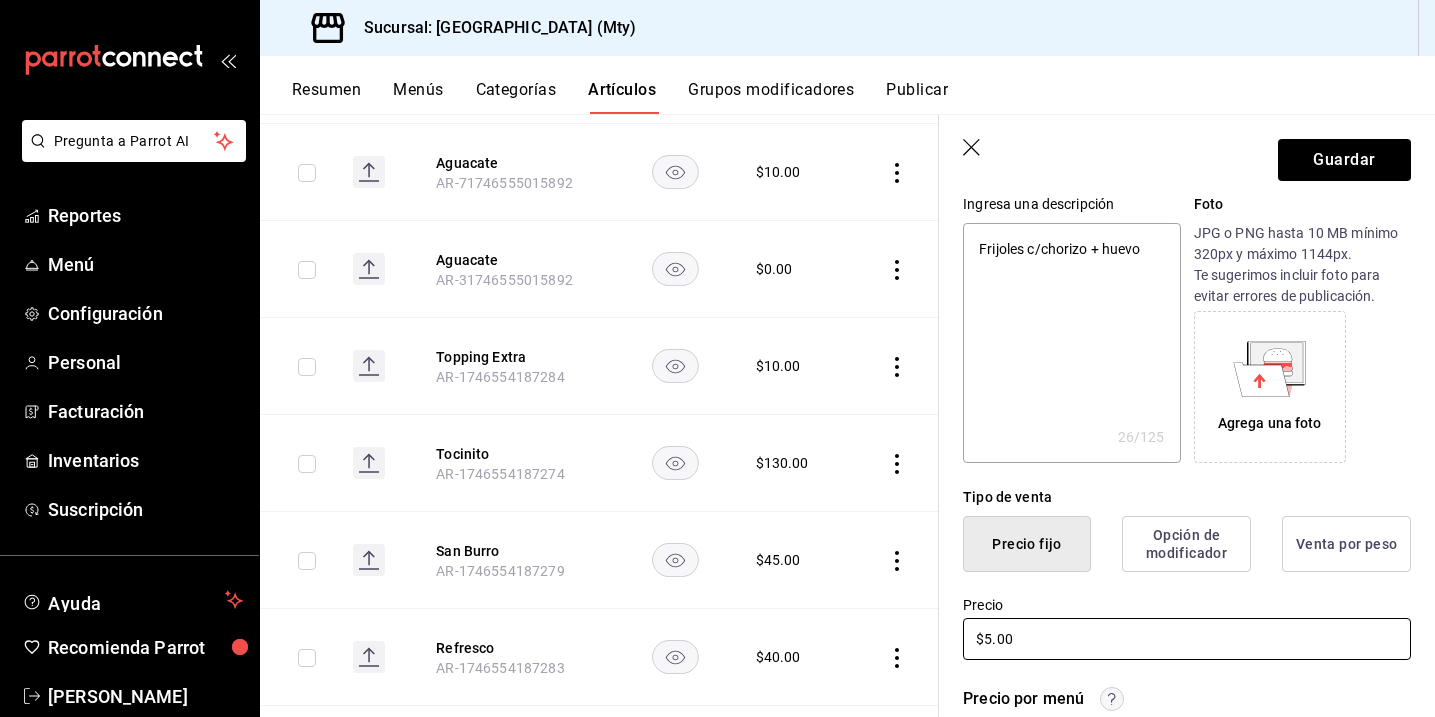 click on "$5.00" at bounding box center (1187, 639) 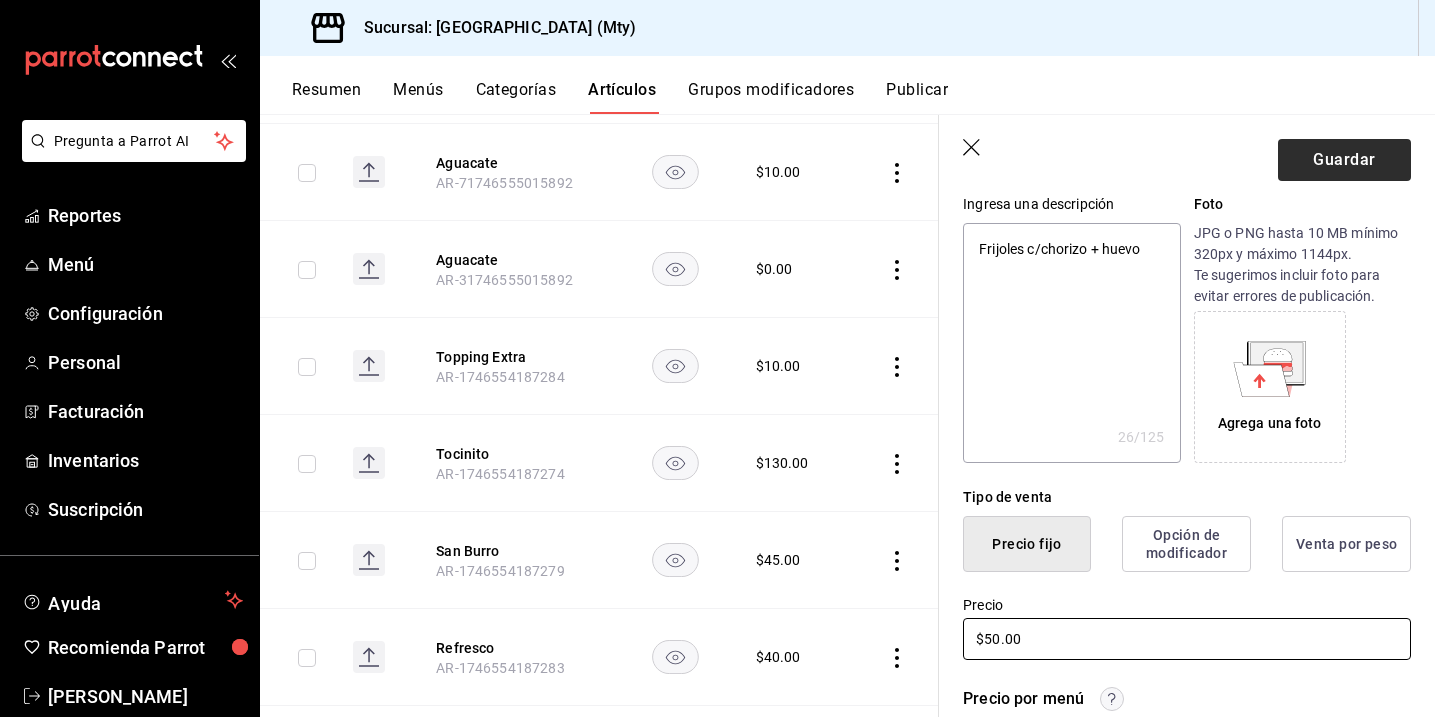 type on "$50.00" 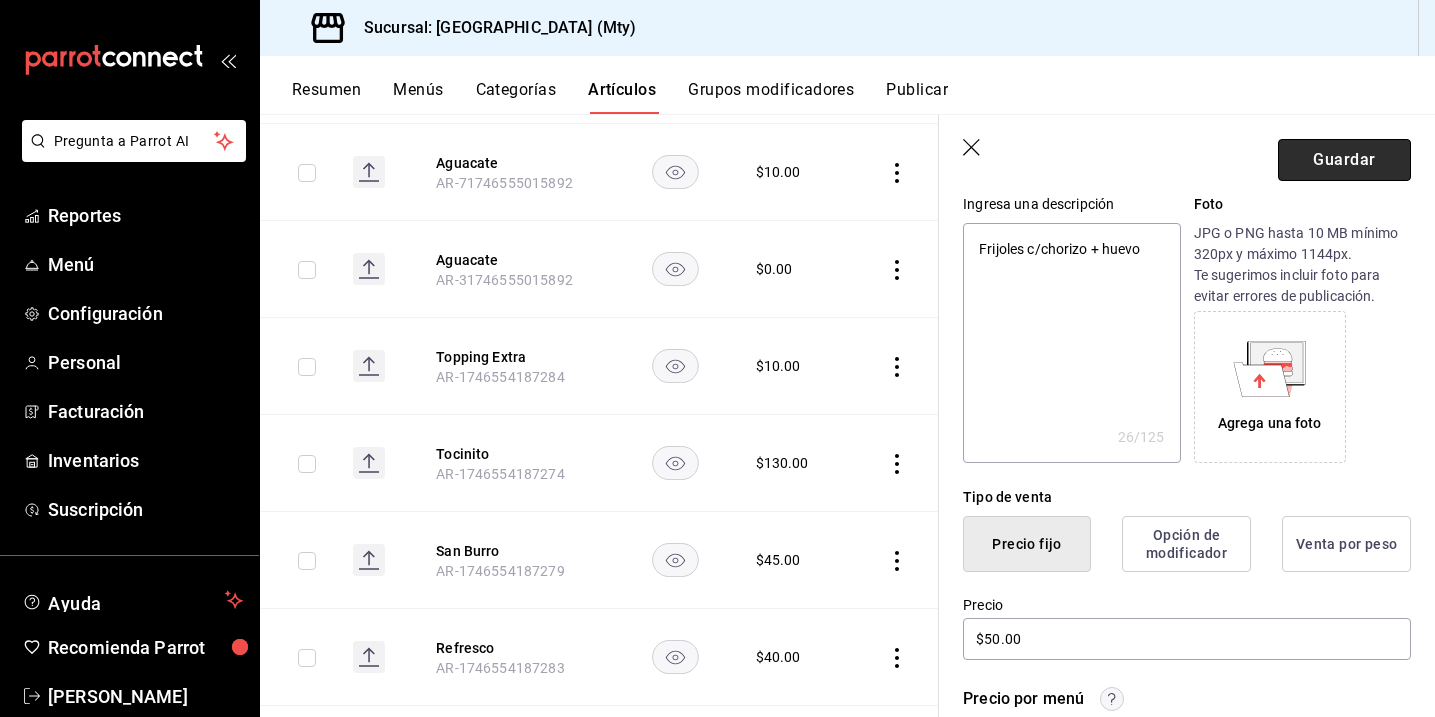 click on "Guardar" at bounding box center [1344, 160] 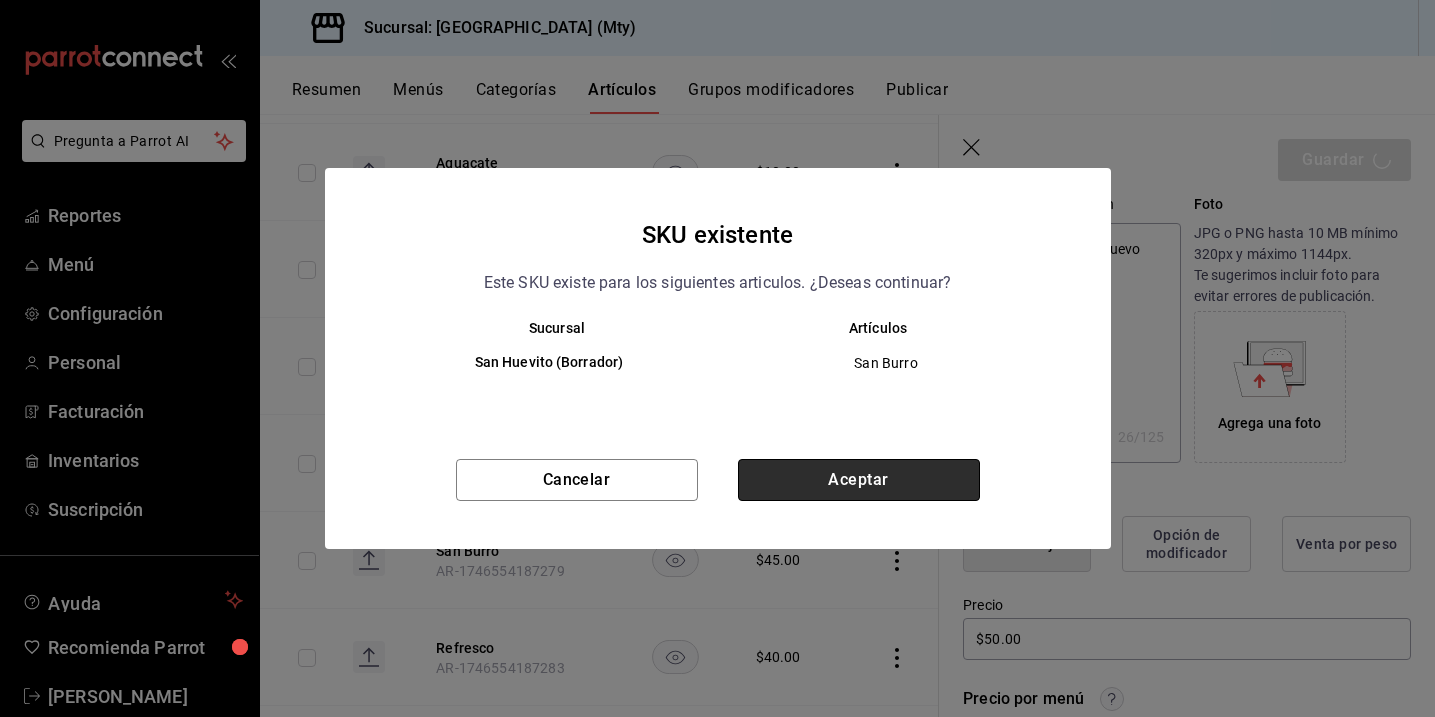 click on "Aceptar" at bounding box center (859, 480) 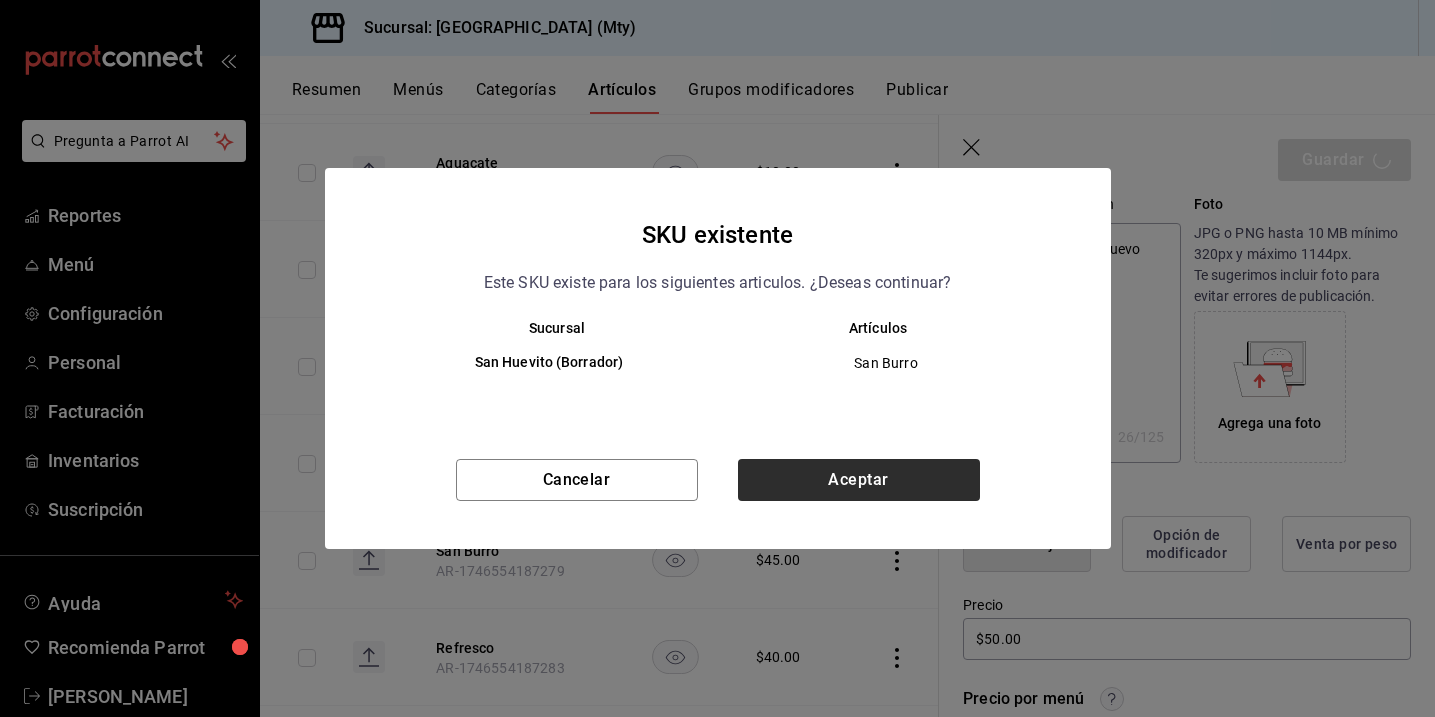 type on "x" 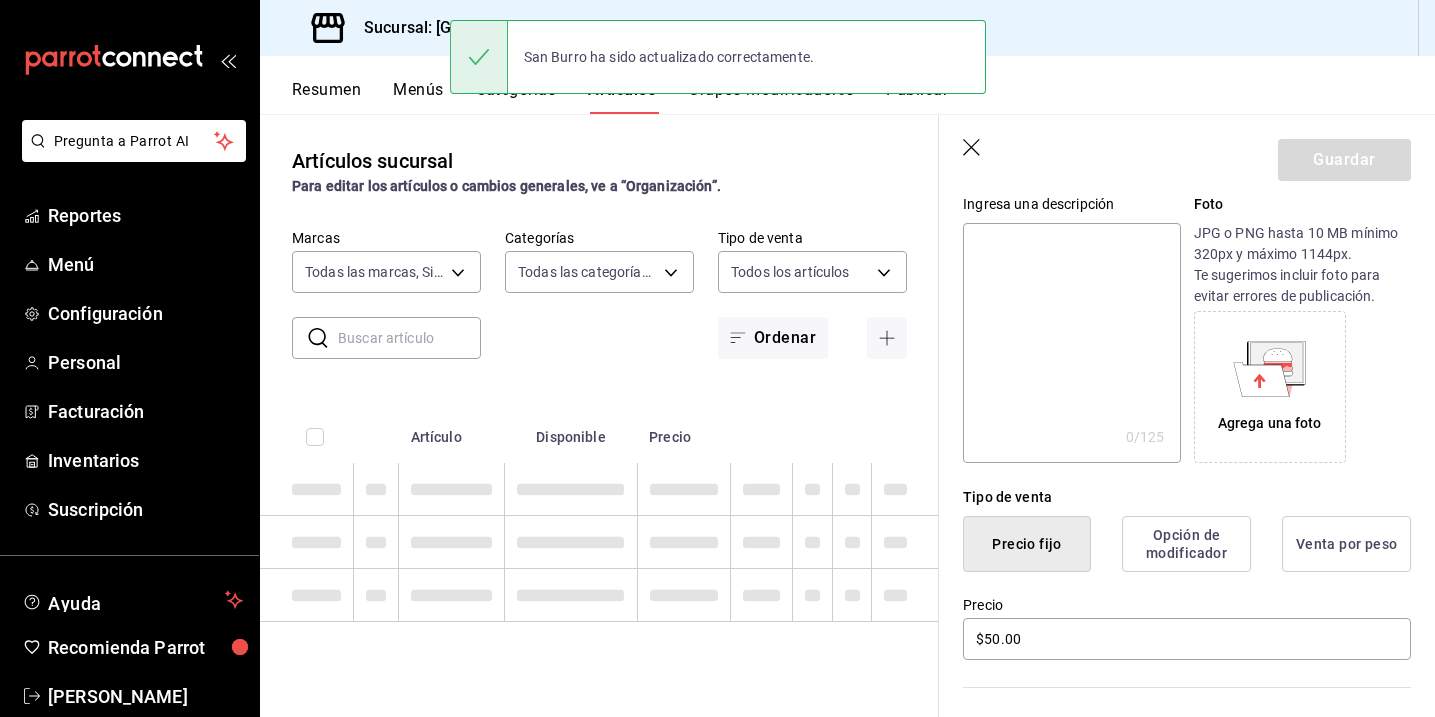 scroll, scrollTop: 0, scrollLeft: 0, axis: both 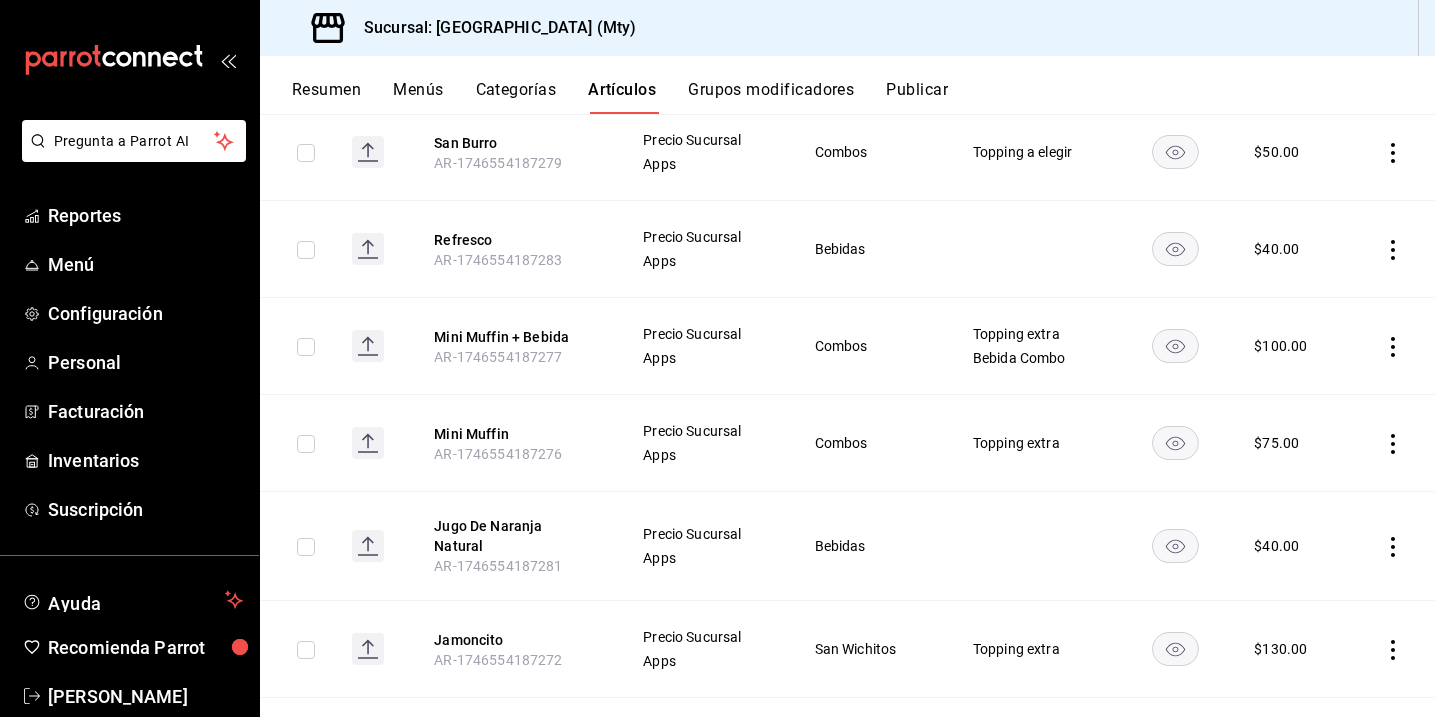 click 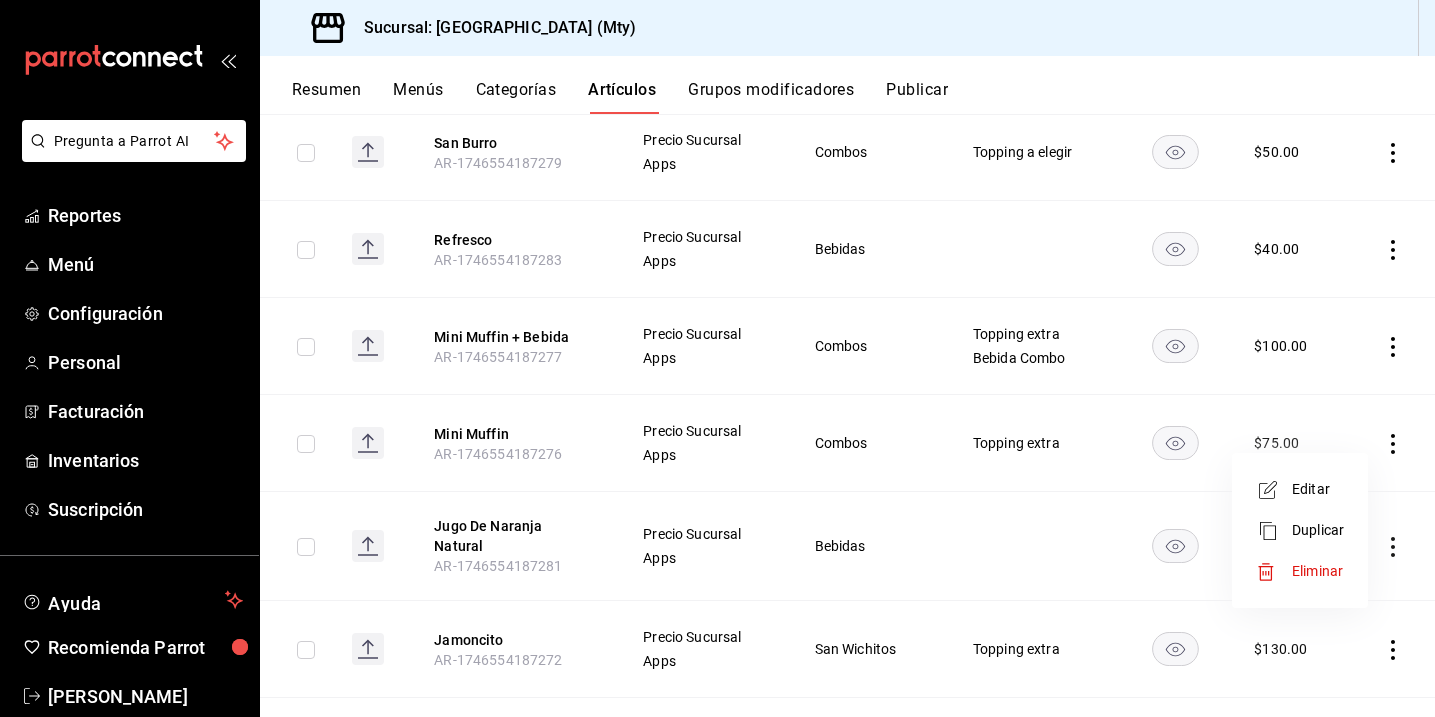 click on "Editar" at bounding box center [1318, 489] 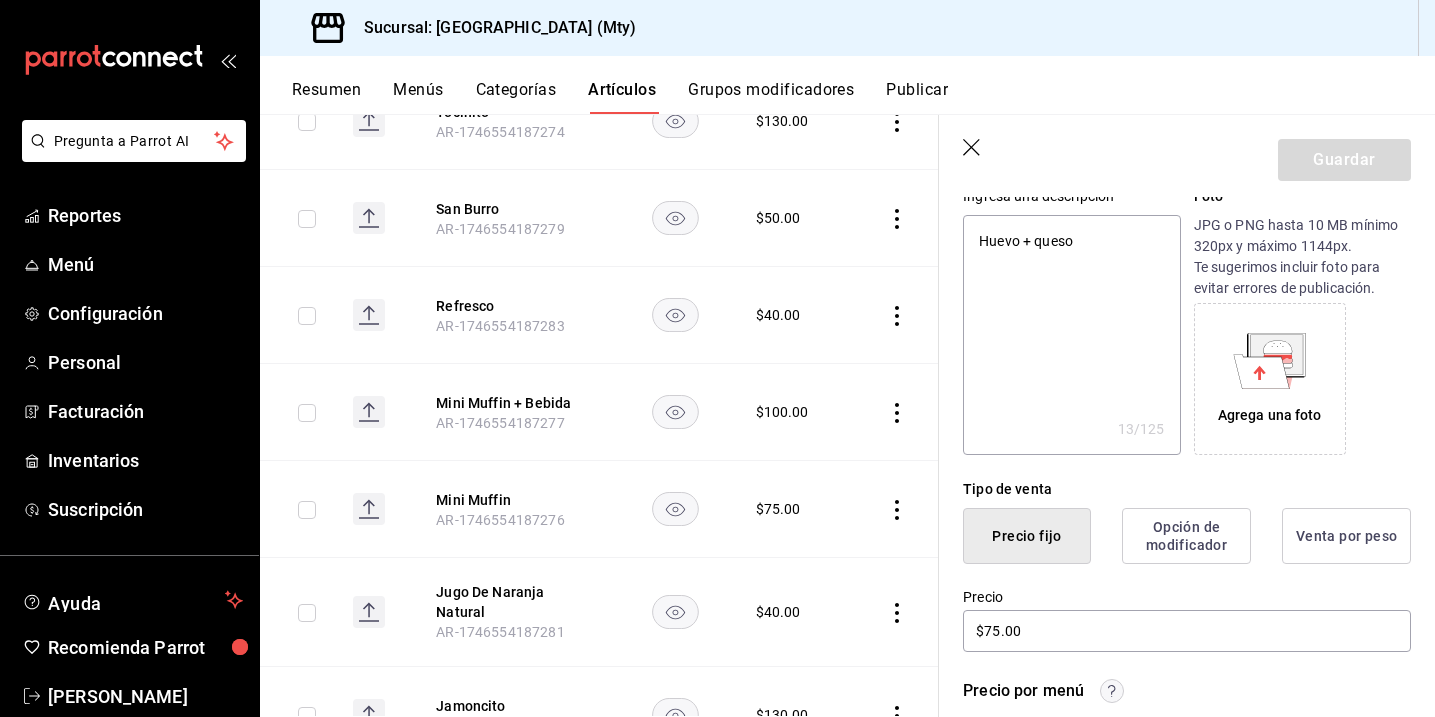 scroll, scrollTop: 217, scrollLeft: 0, axis: vertical 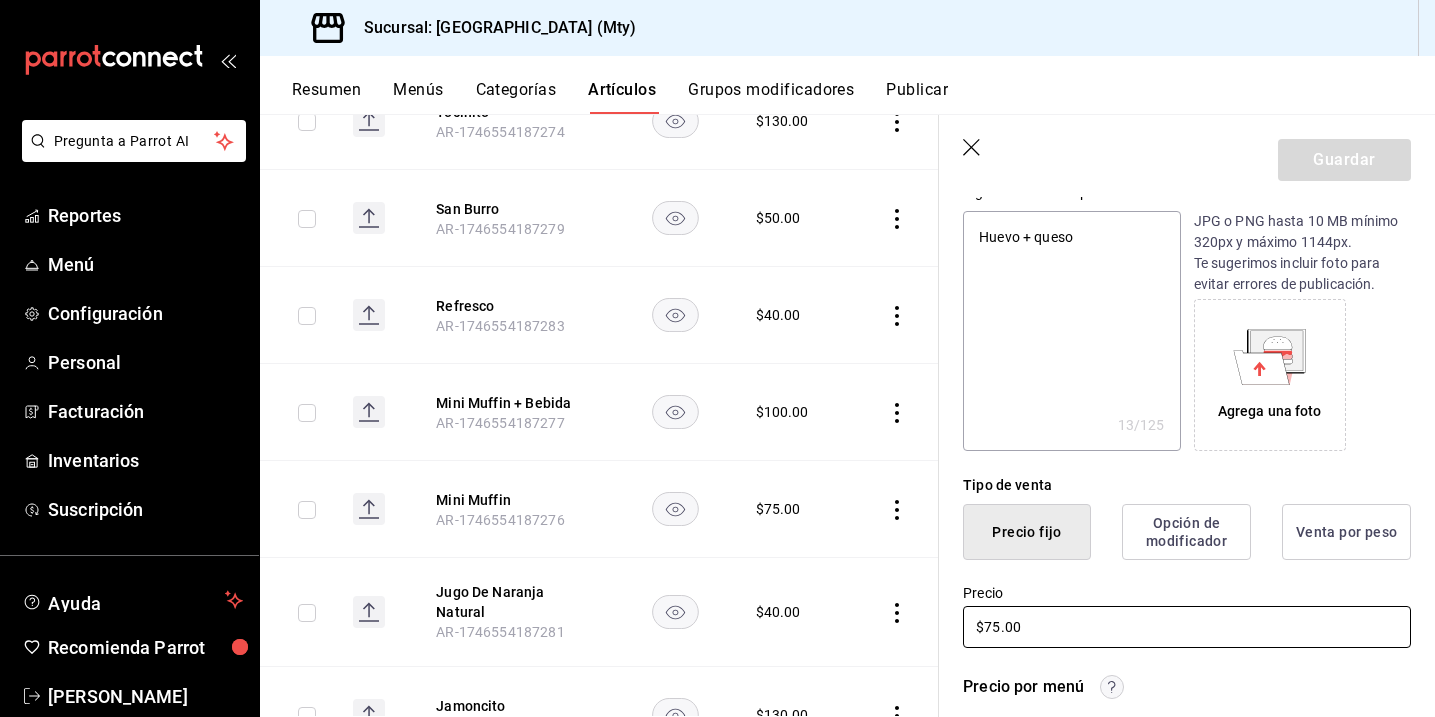 click on "$75.00" at bounding box center (1187, 627) 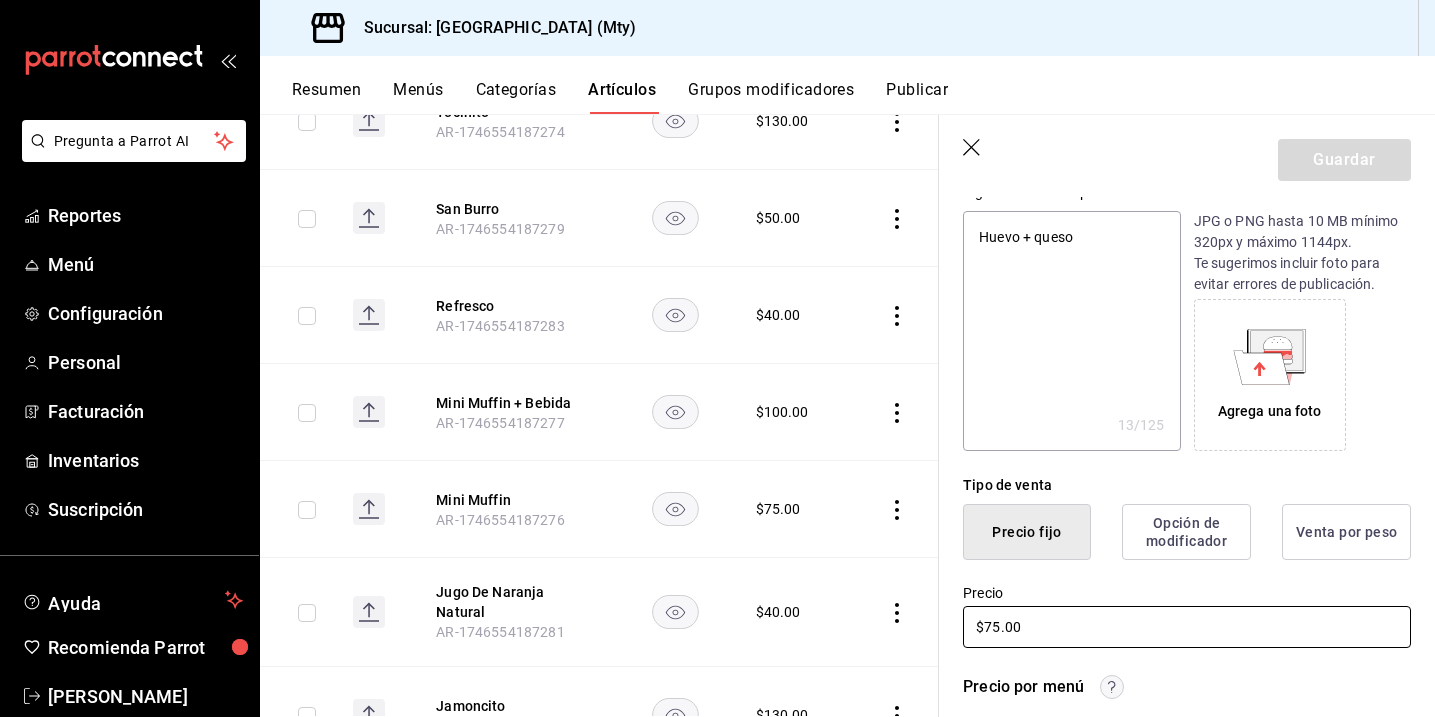 type on "$7.00" 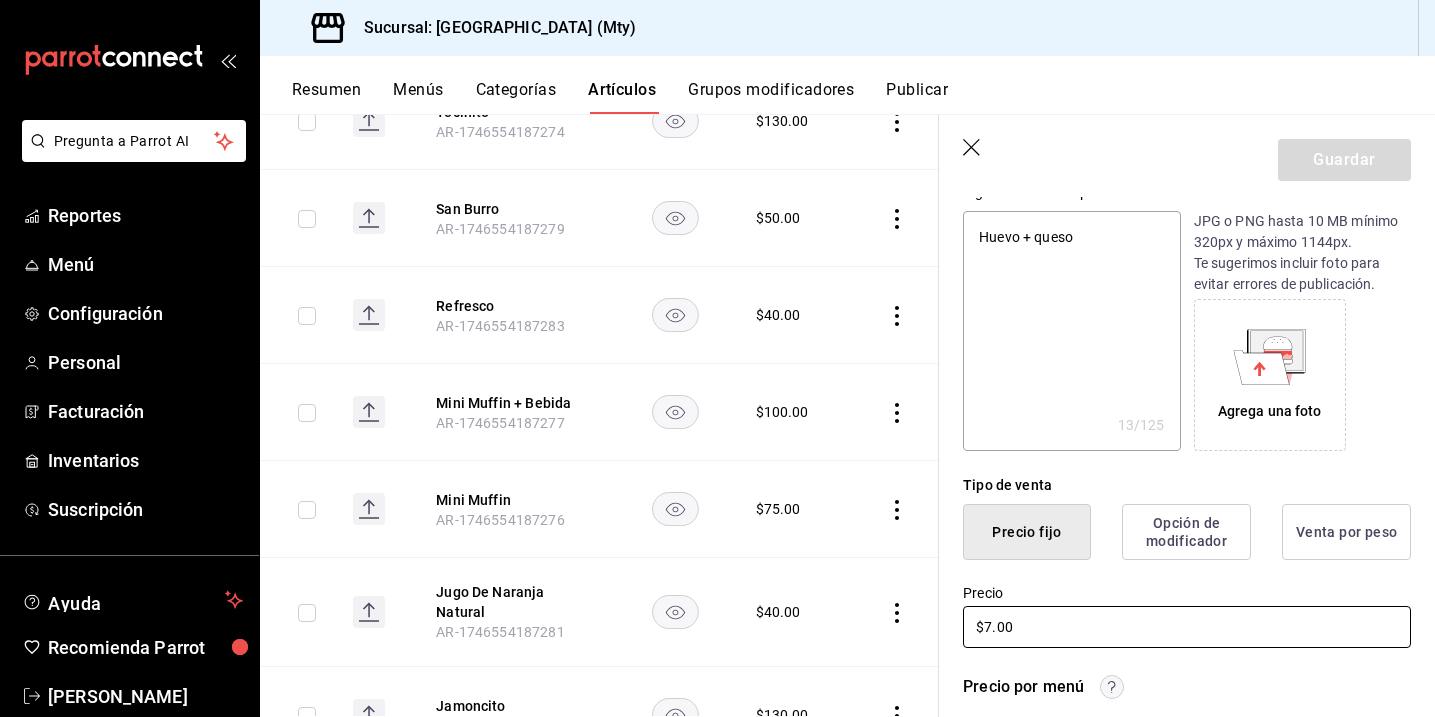 type on "x" 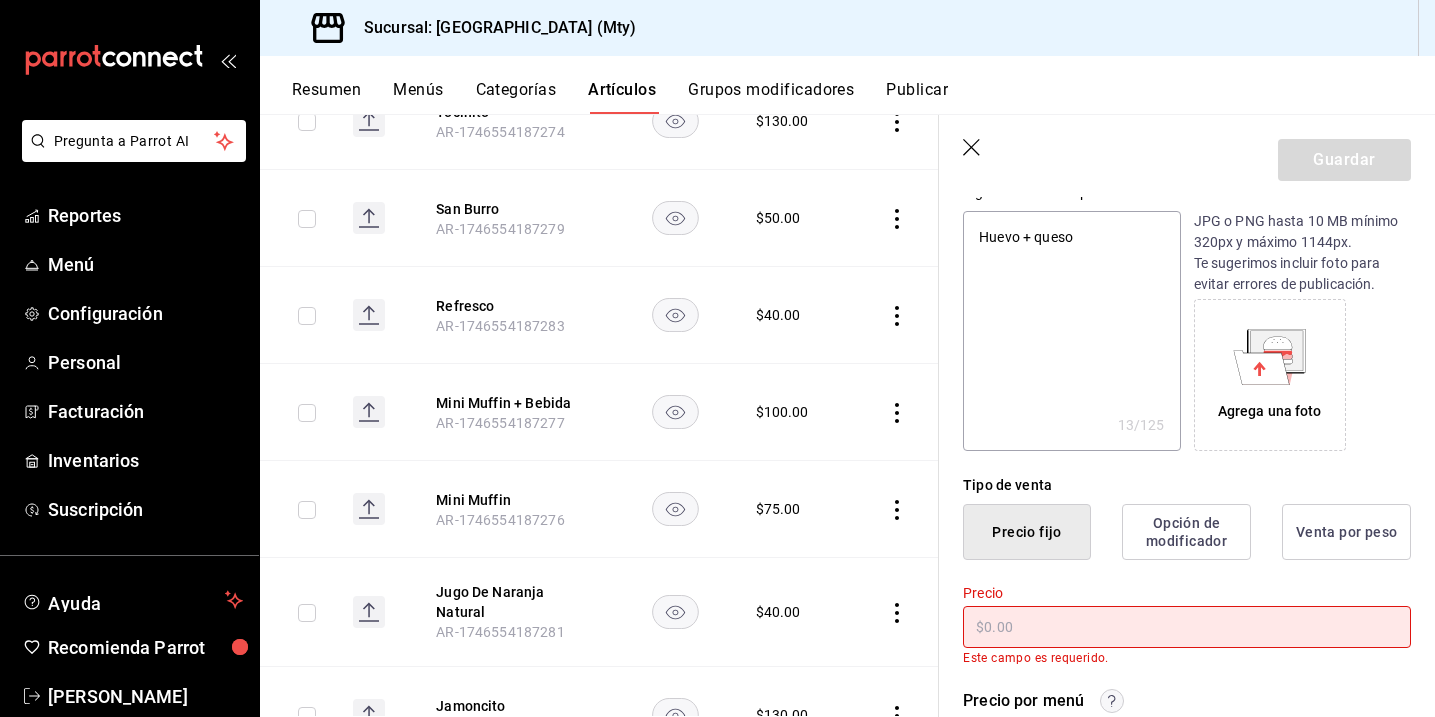type on "$8.00" 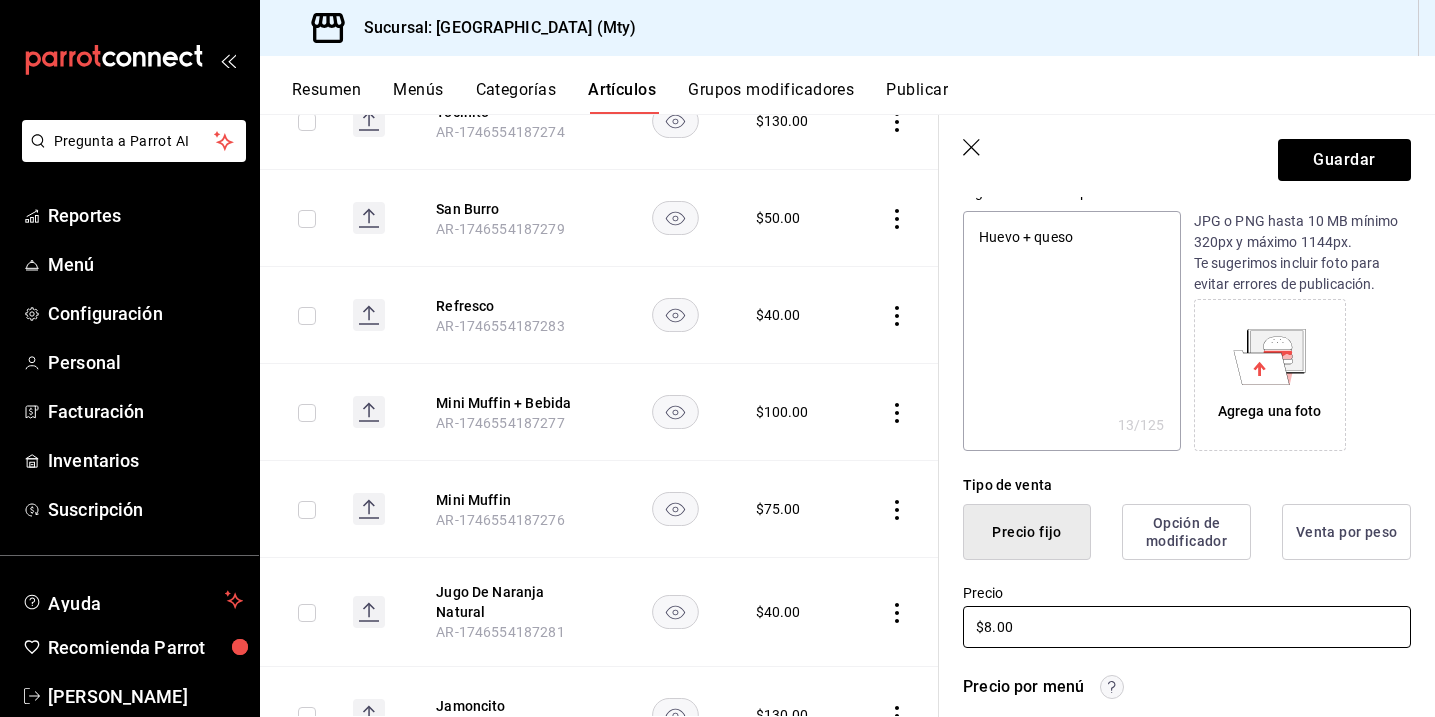 type on "x" 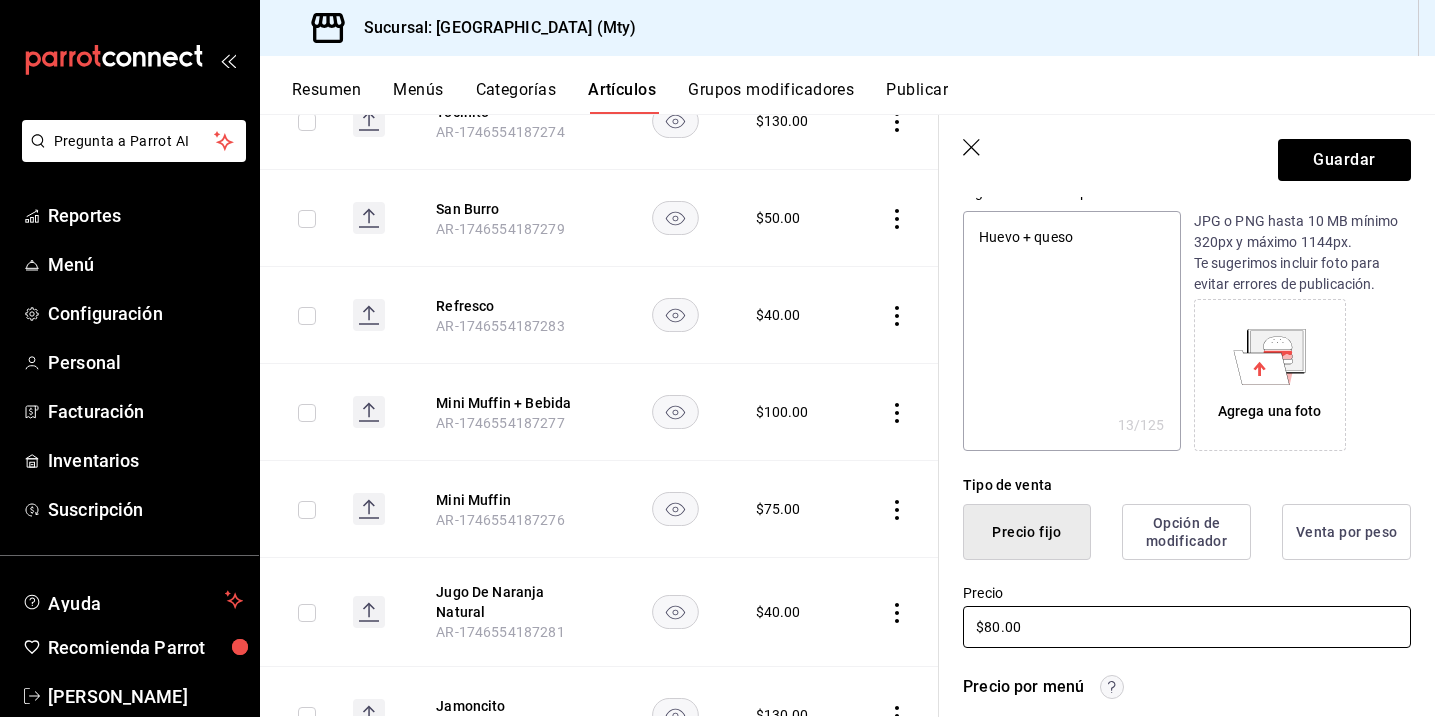 type on "$80.00" 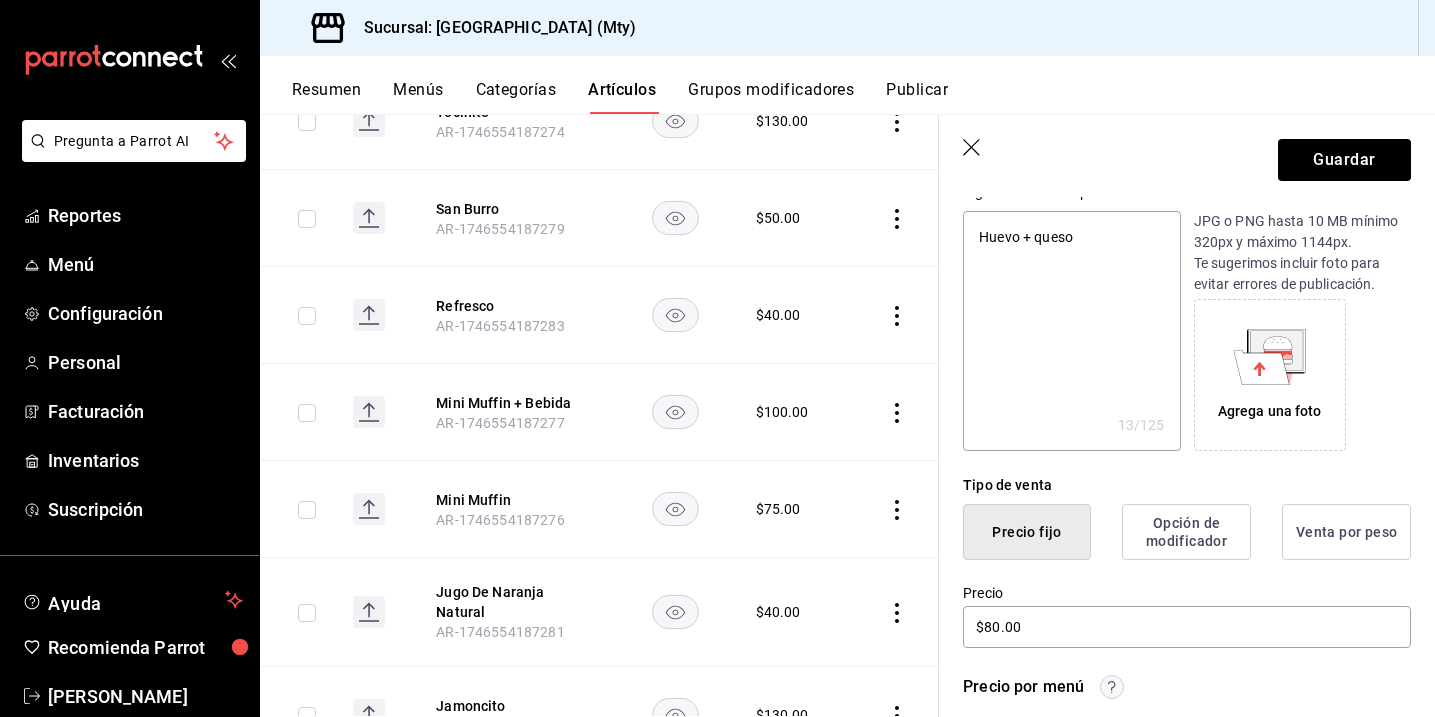 click on "Precio" at bounding box center [1187, 593] 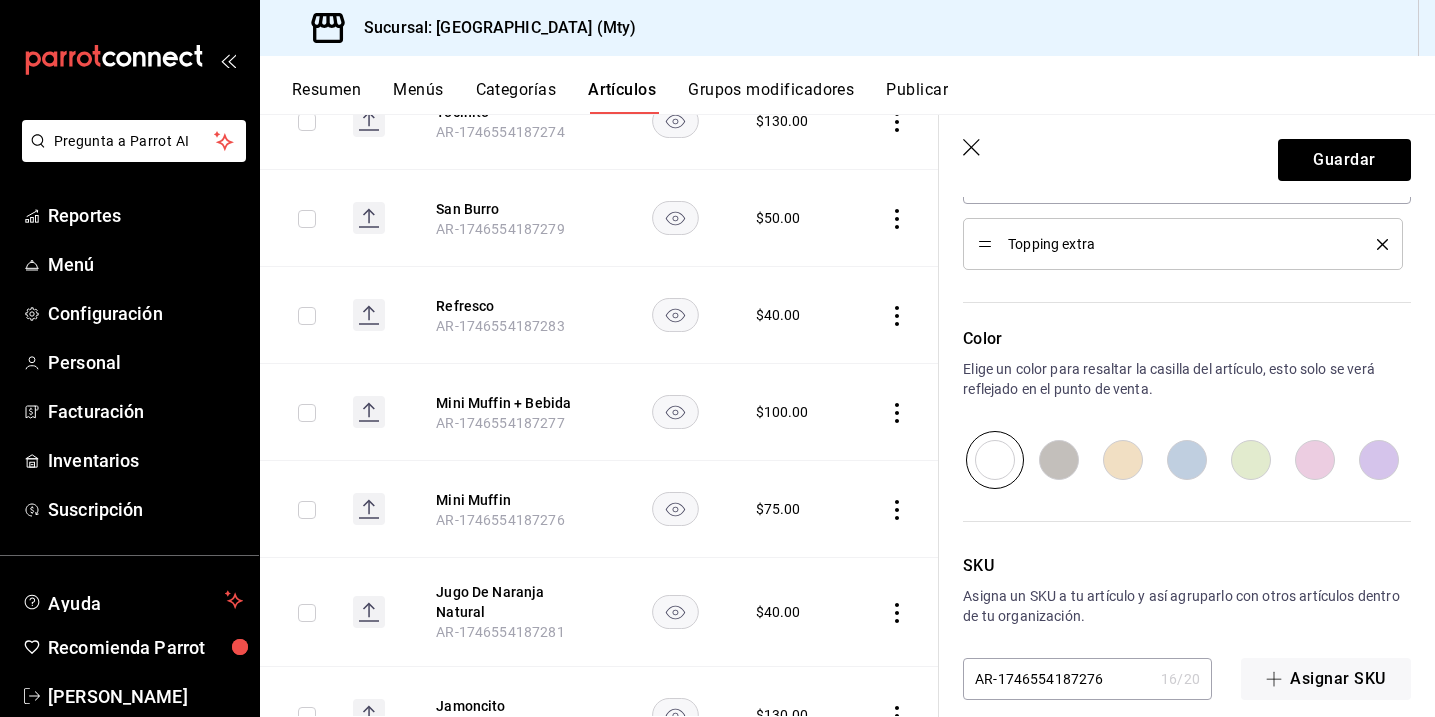 scroll, scrollTop: 1152, scrollLeft: 0, axis: vertical 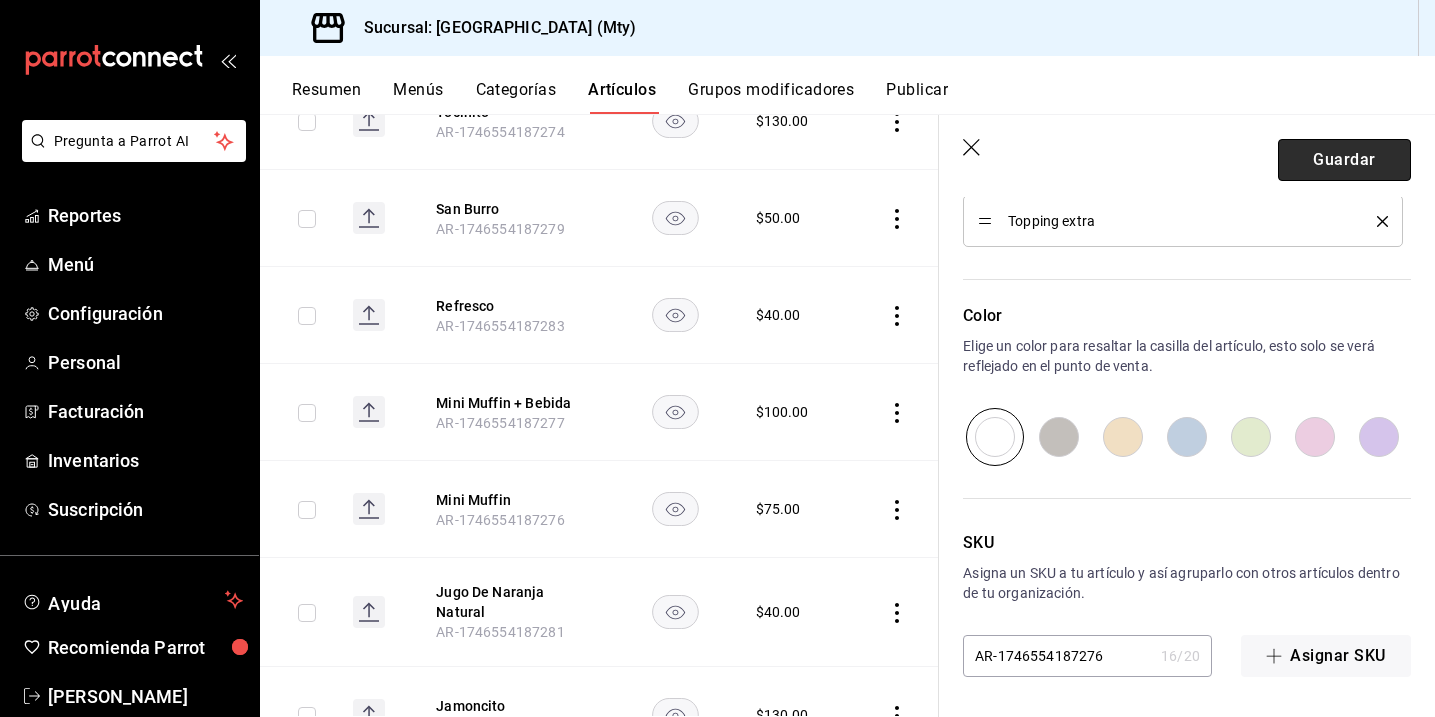 click on "Guardar" at bounding box center (1344, 160) 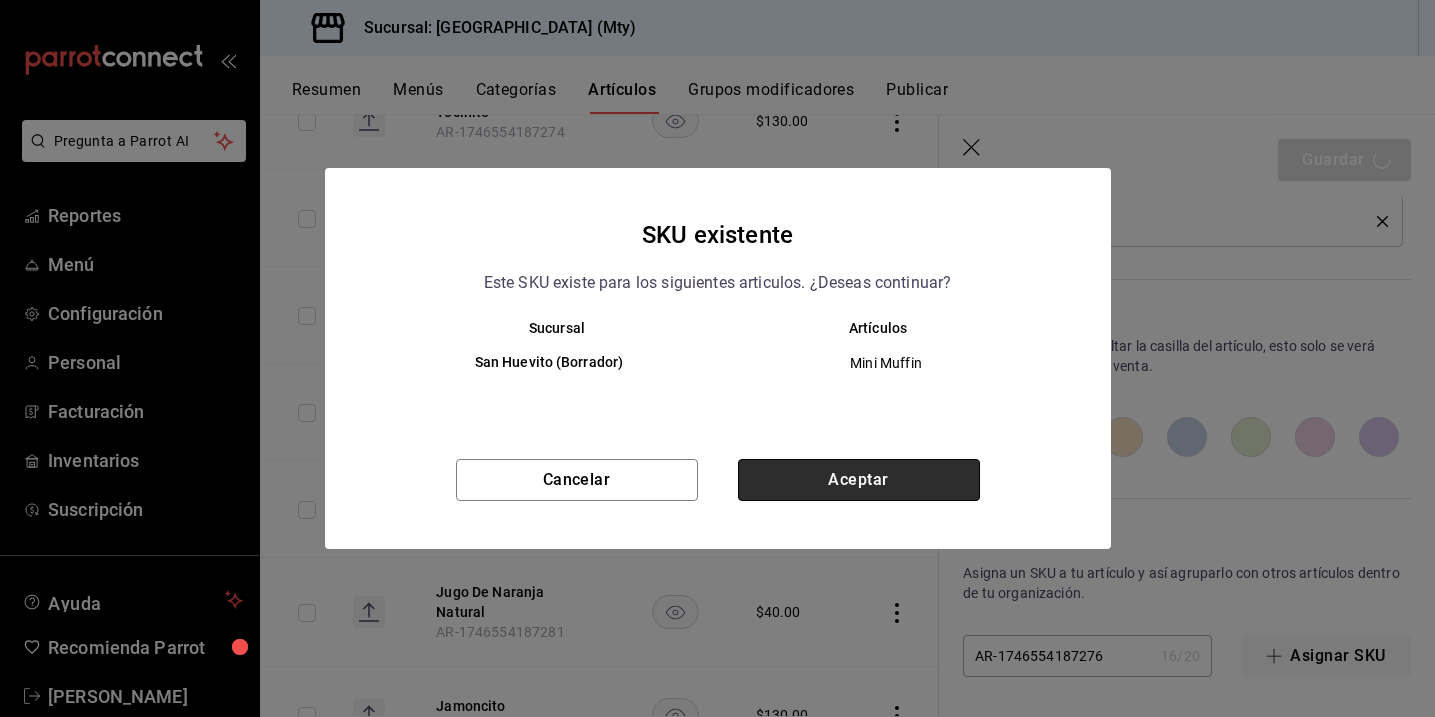 click on "Aceptar" at bounding box center [859, 480] 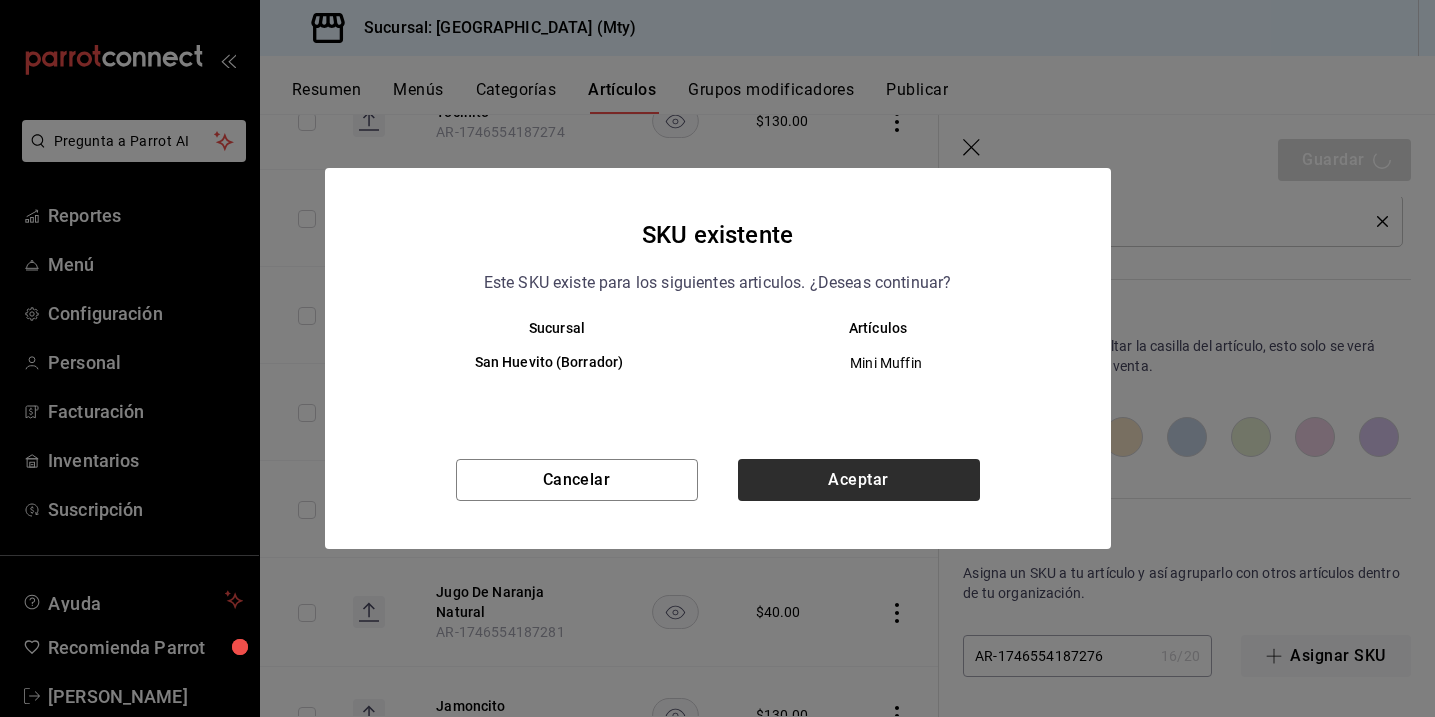 type on "x" 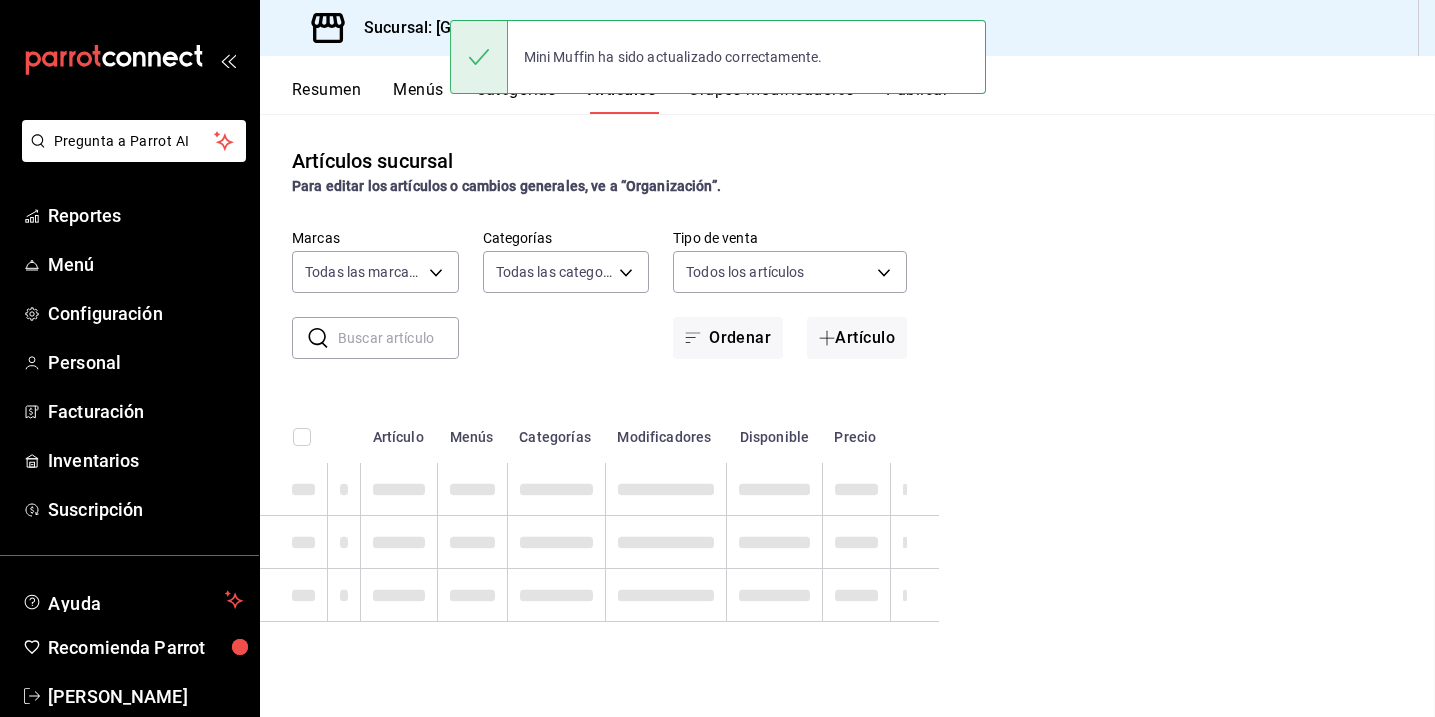 scroll, scrollTop: 0, scrollLeft: 0, axis: both 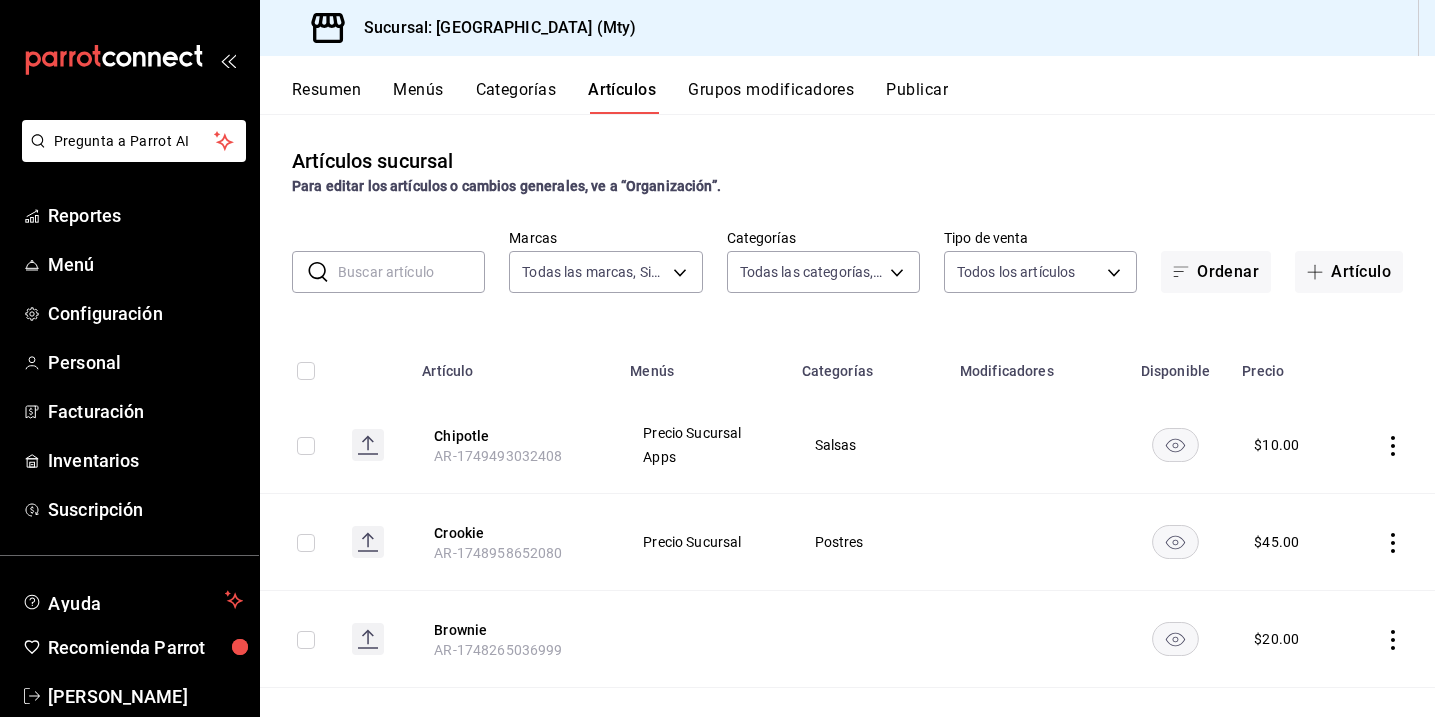 click on "Publicar" at bounding box center (917, 97) 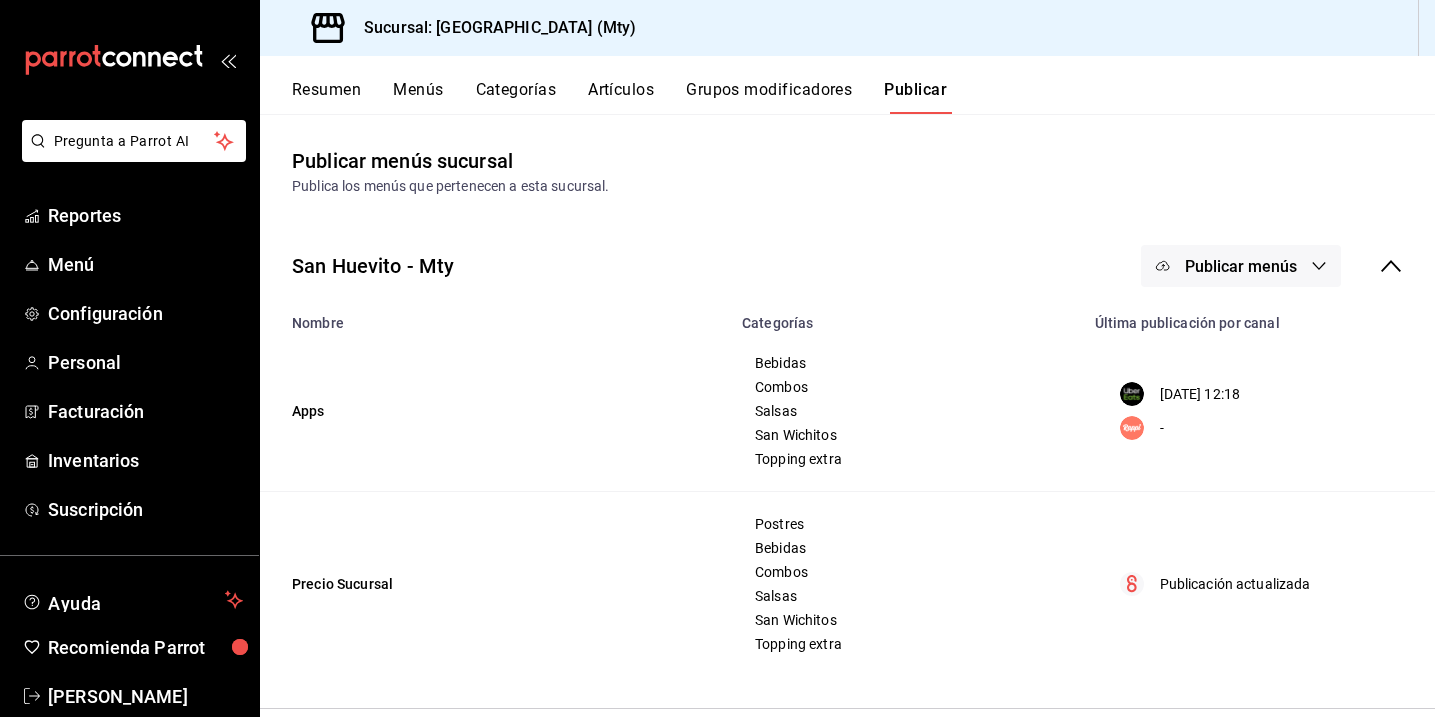 click on "Publicar menús" at bounding box center (1241, 266) 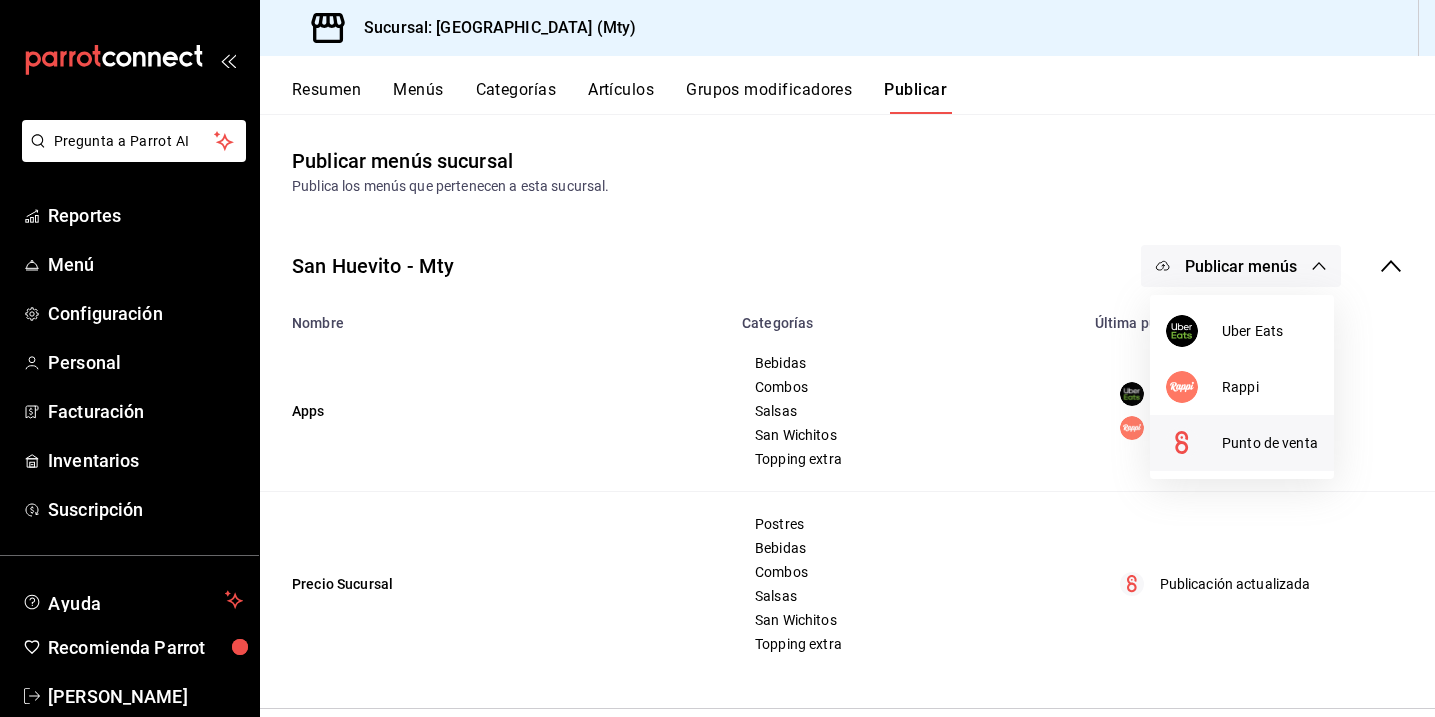 click on "Punto de venta" at bounding box center (1270, 443) 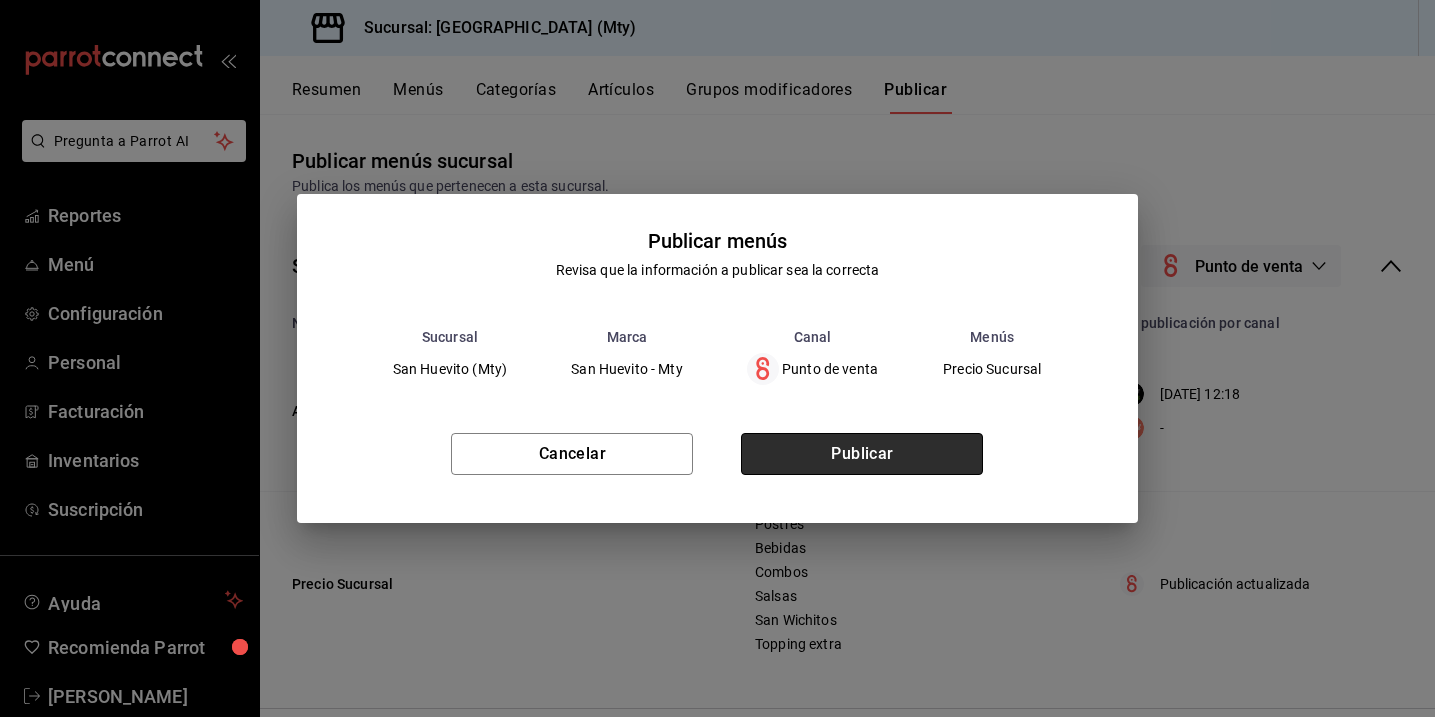 click on "Publicar" at bounding box center (862, 454) 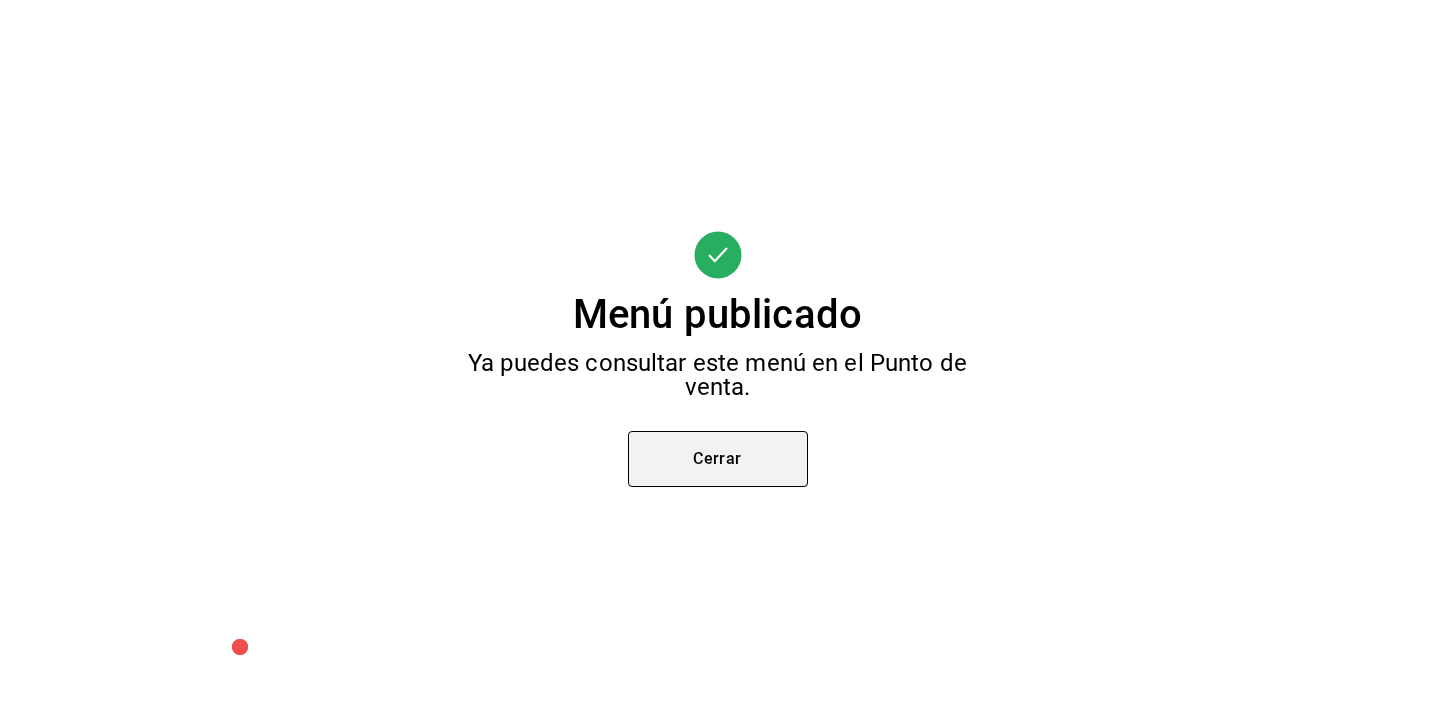 click on "Cerrar" at bounding box center (718, 459) 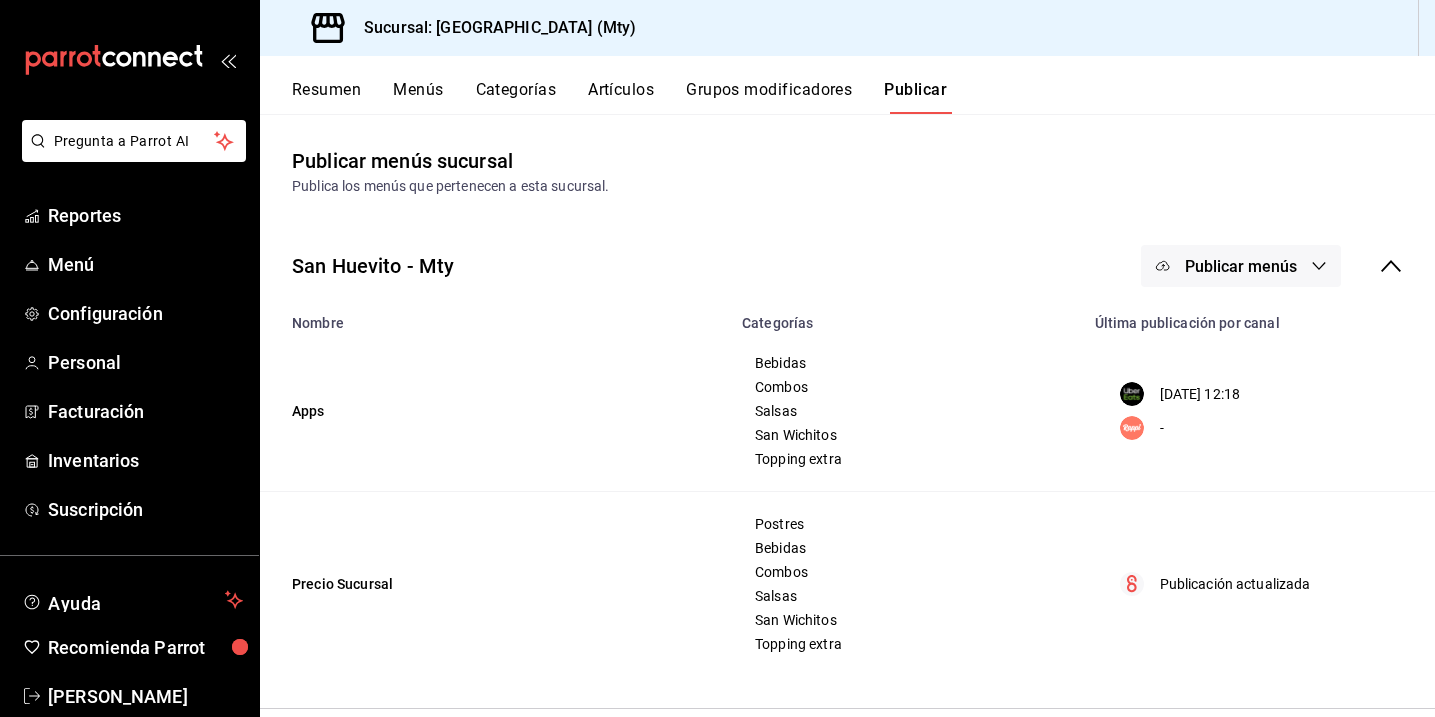 click on "Publicar menús" at bounding box center (1241, 266) 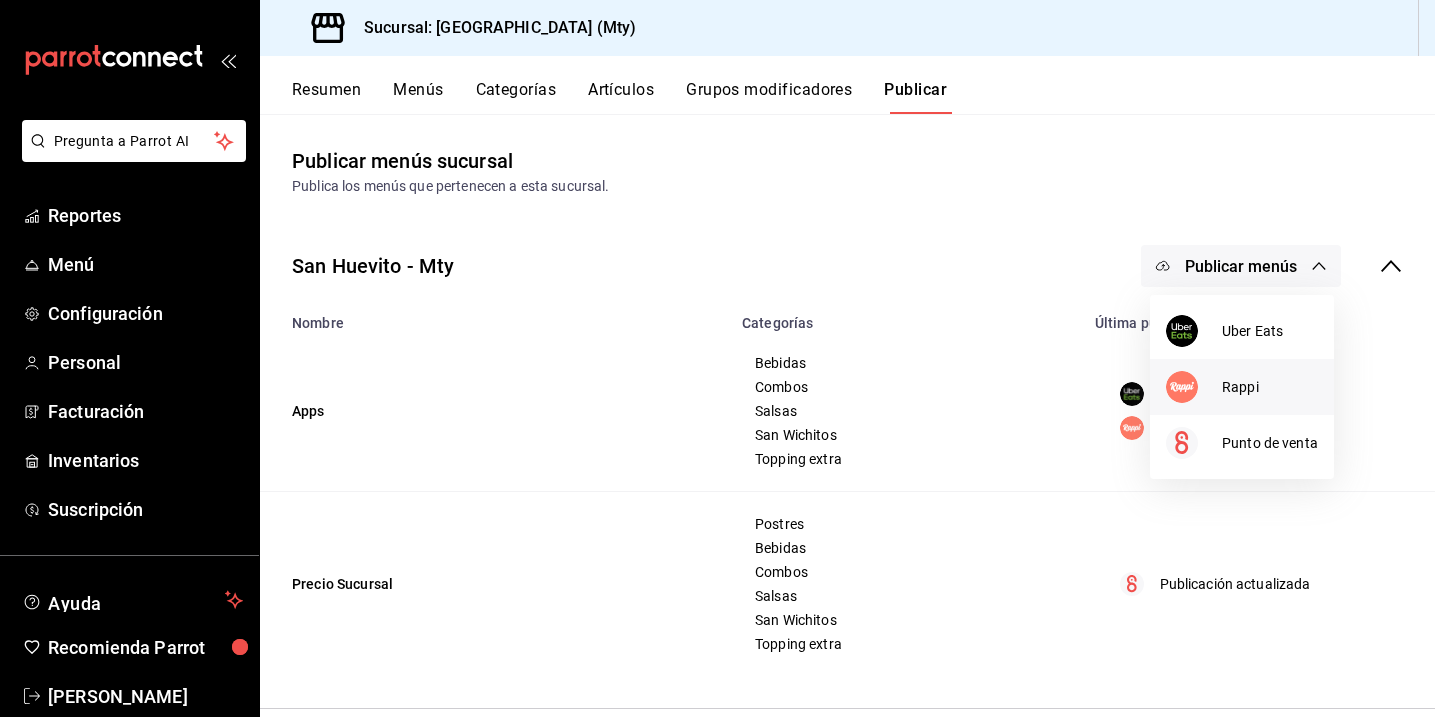 click on "Rappi" at bounding box center [1270, 387] 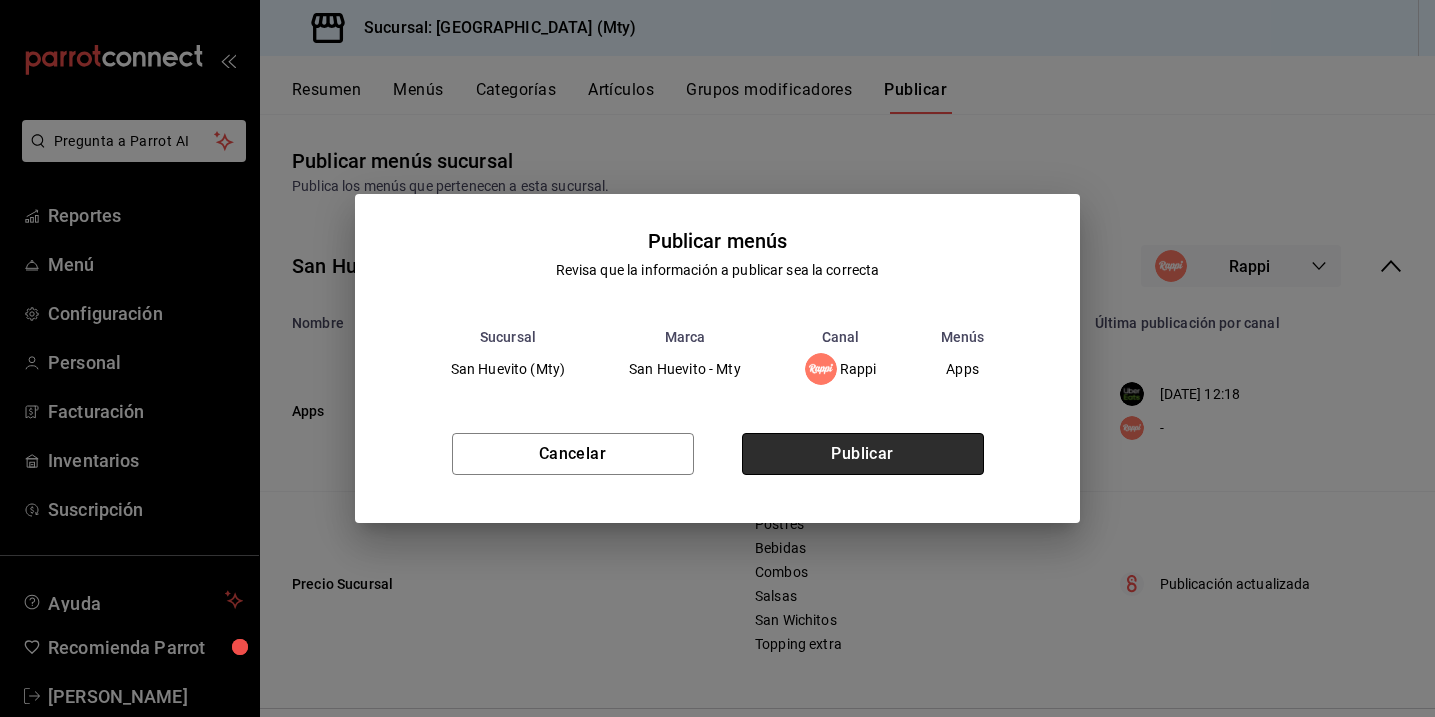 click on "Publicar" at bounding box center (863, 454) 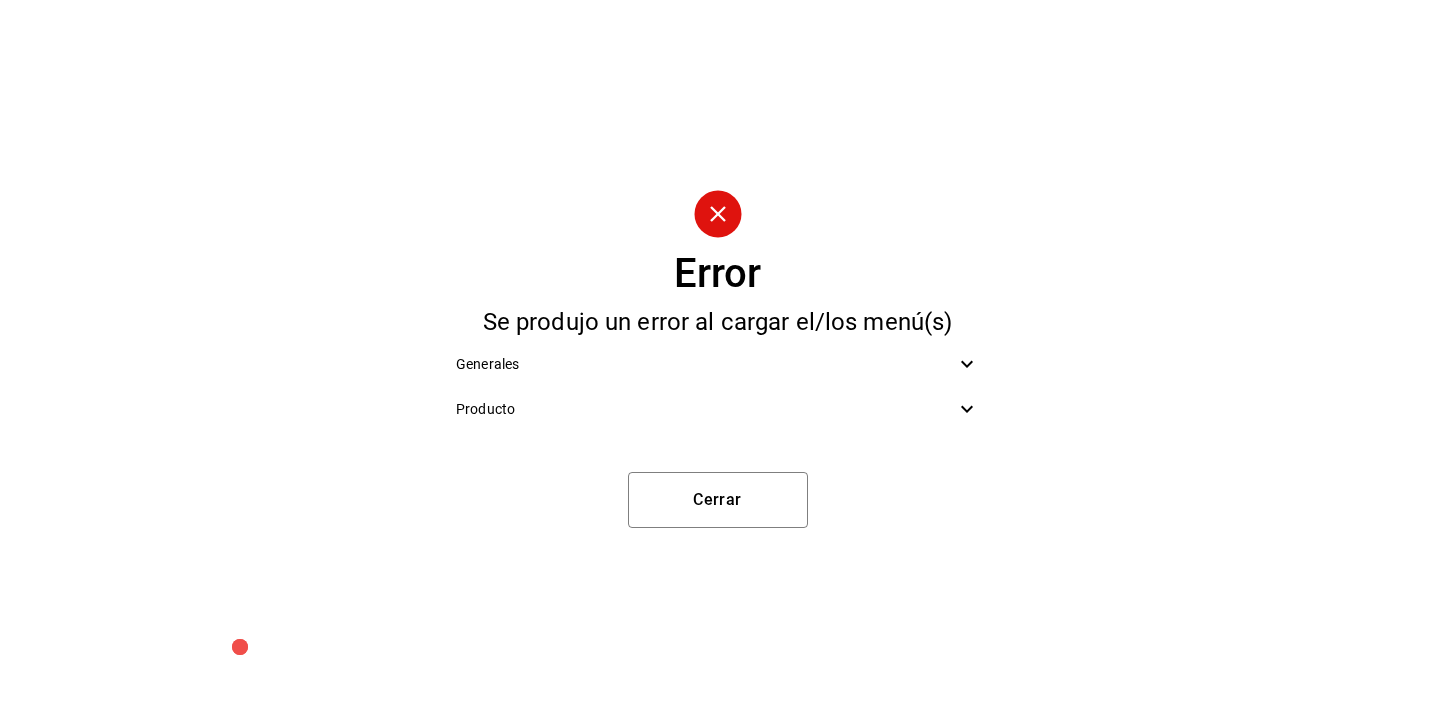 click 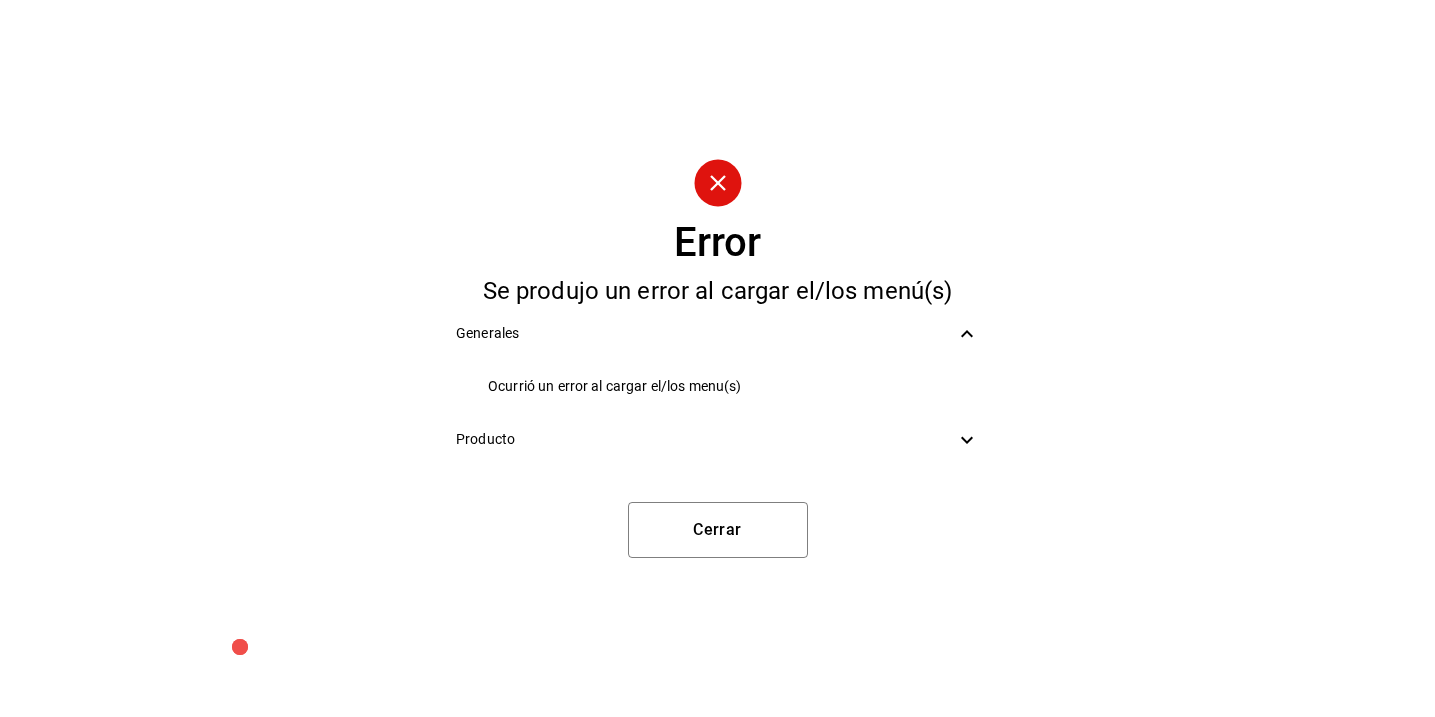 click 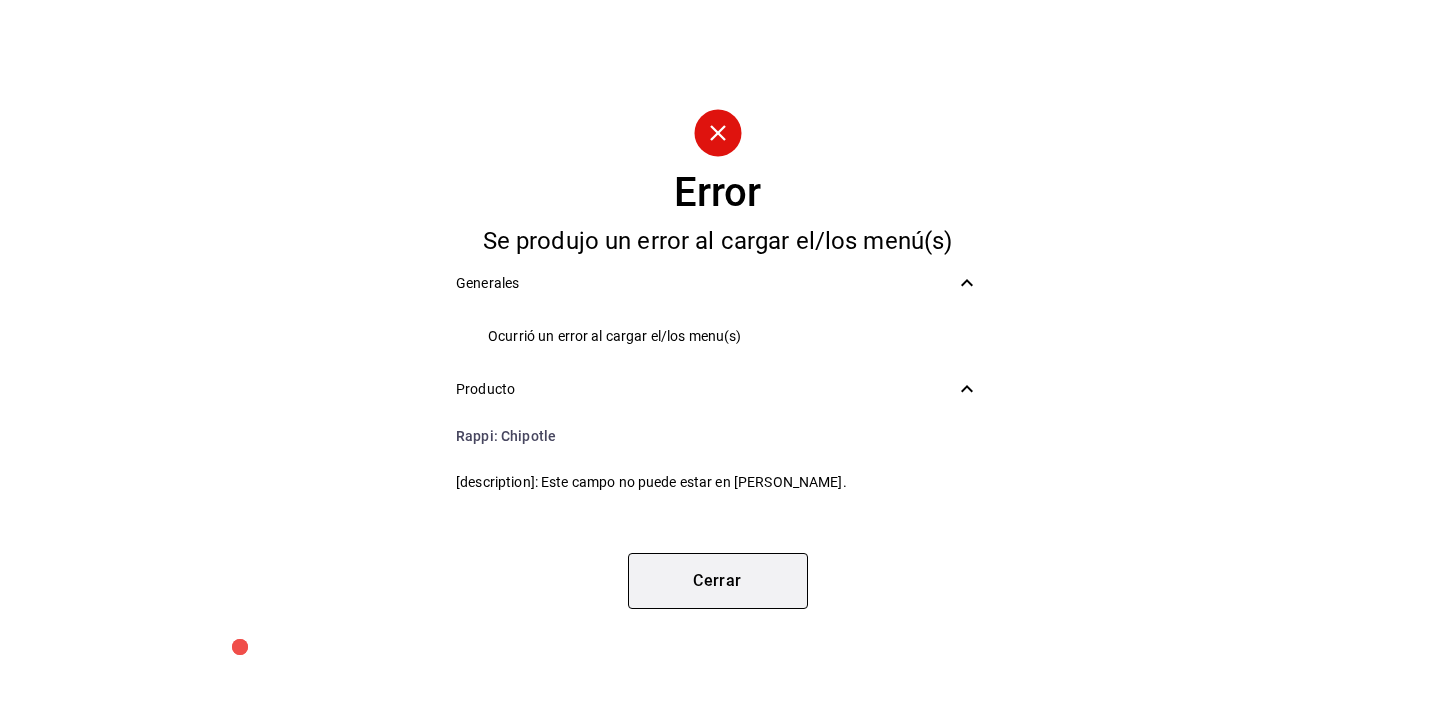 click on "Cerrar" at bounding box center [718, 581] 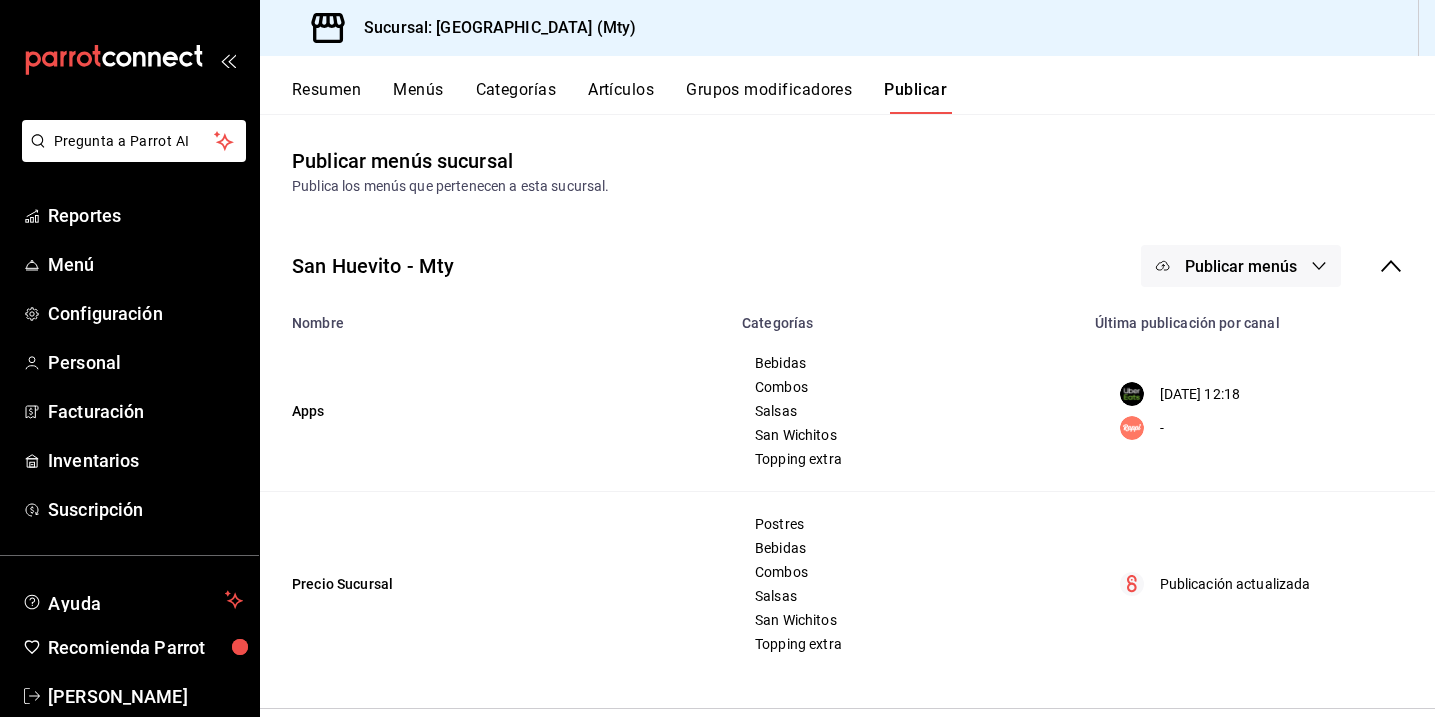 click 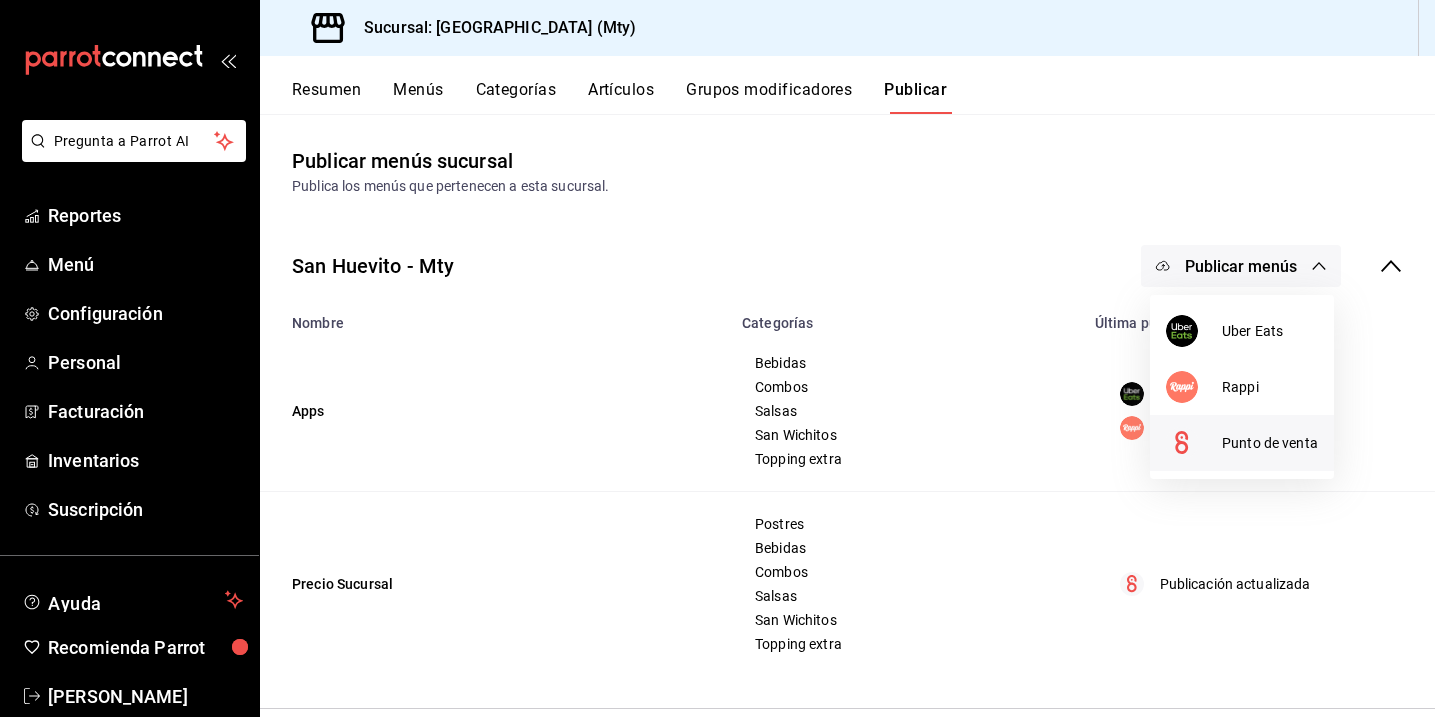 click on "Punto de venta" at bounding box center [1242, 443] 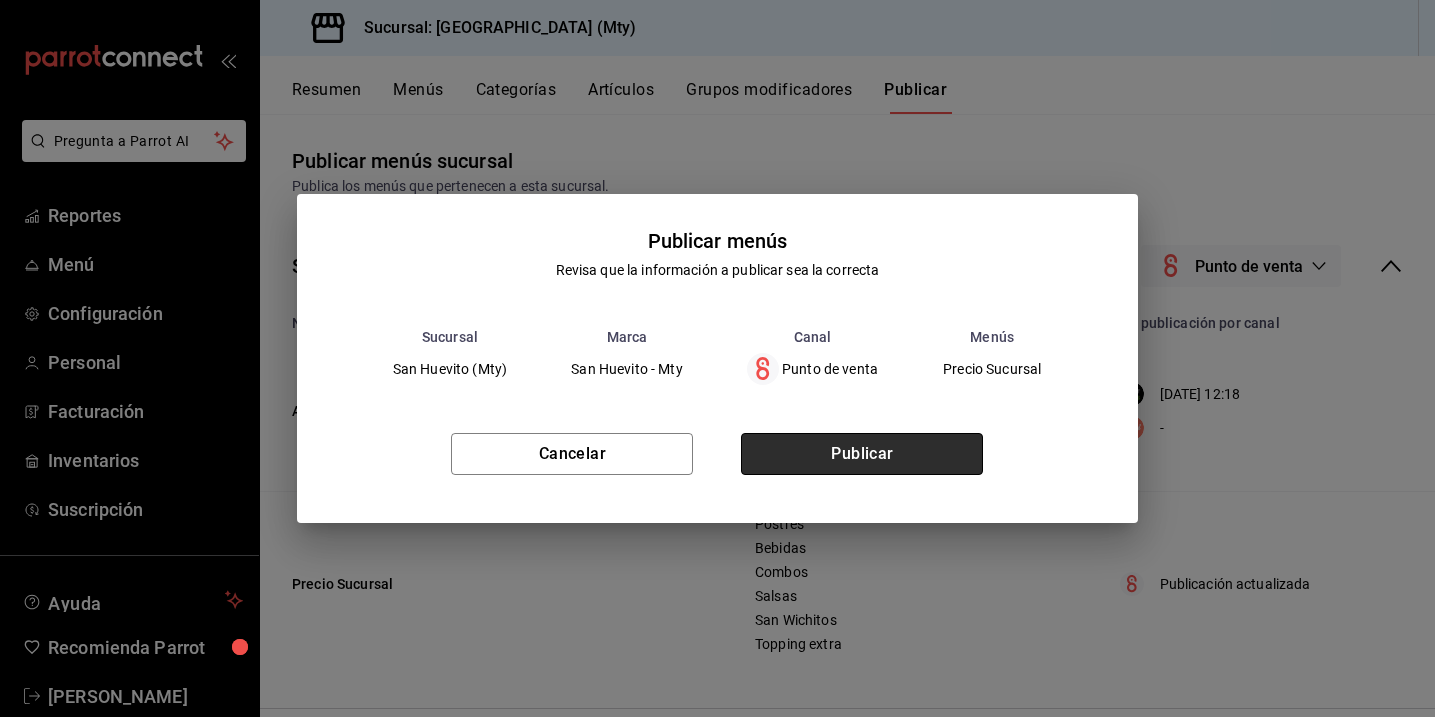 click on "Publicar" at bounding box center [862, 454] 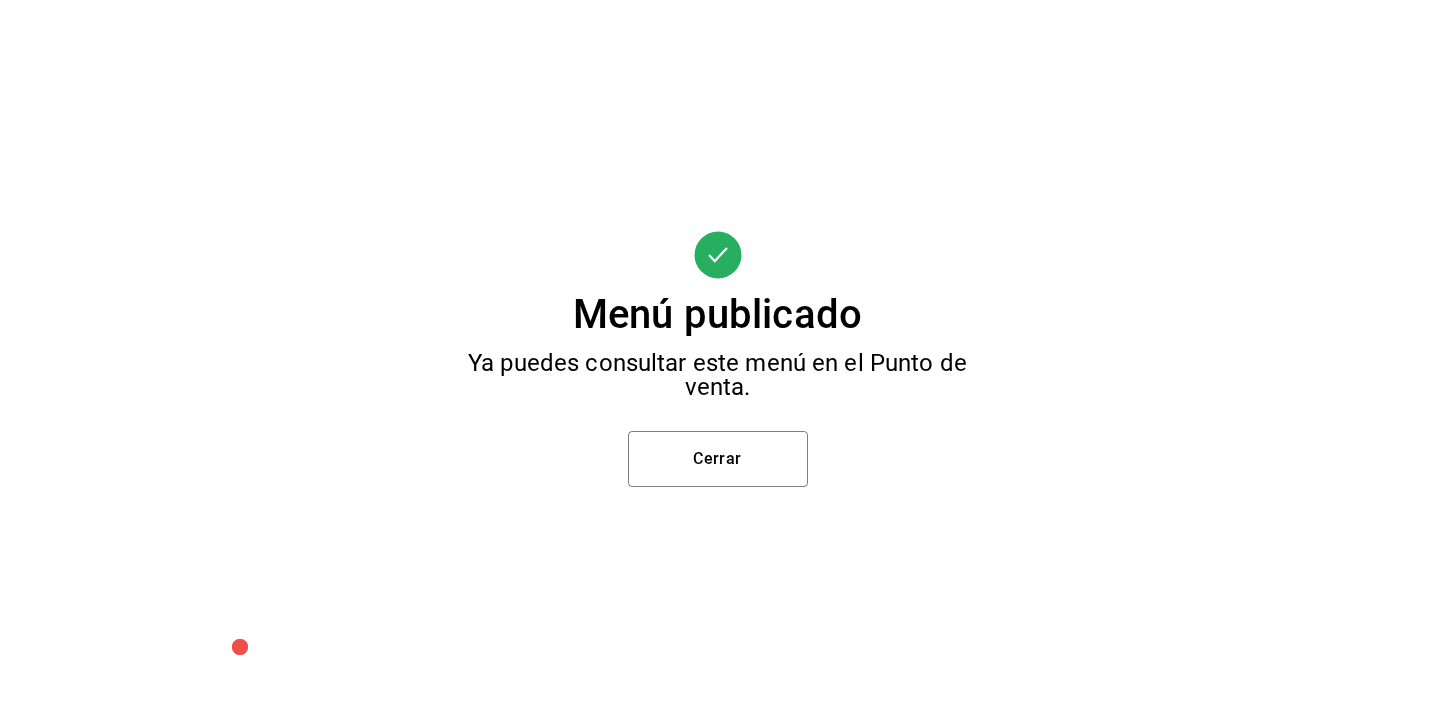 click on "Menú publicado Ya puedes consultar este menú en el Punto de venta. Cerrar" at bounding box center (717, 358) 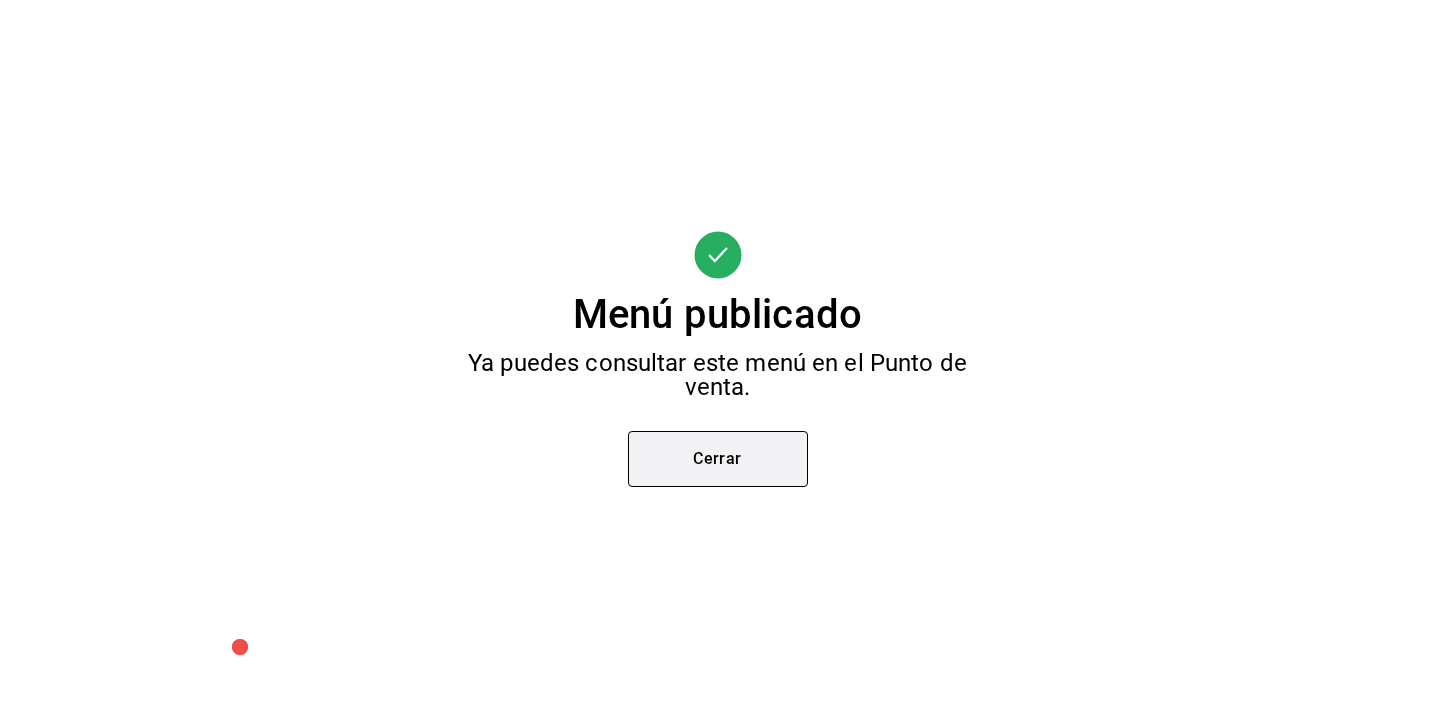 click on "Cerrar" at bounding box center [718, 459] 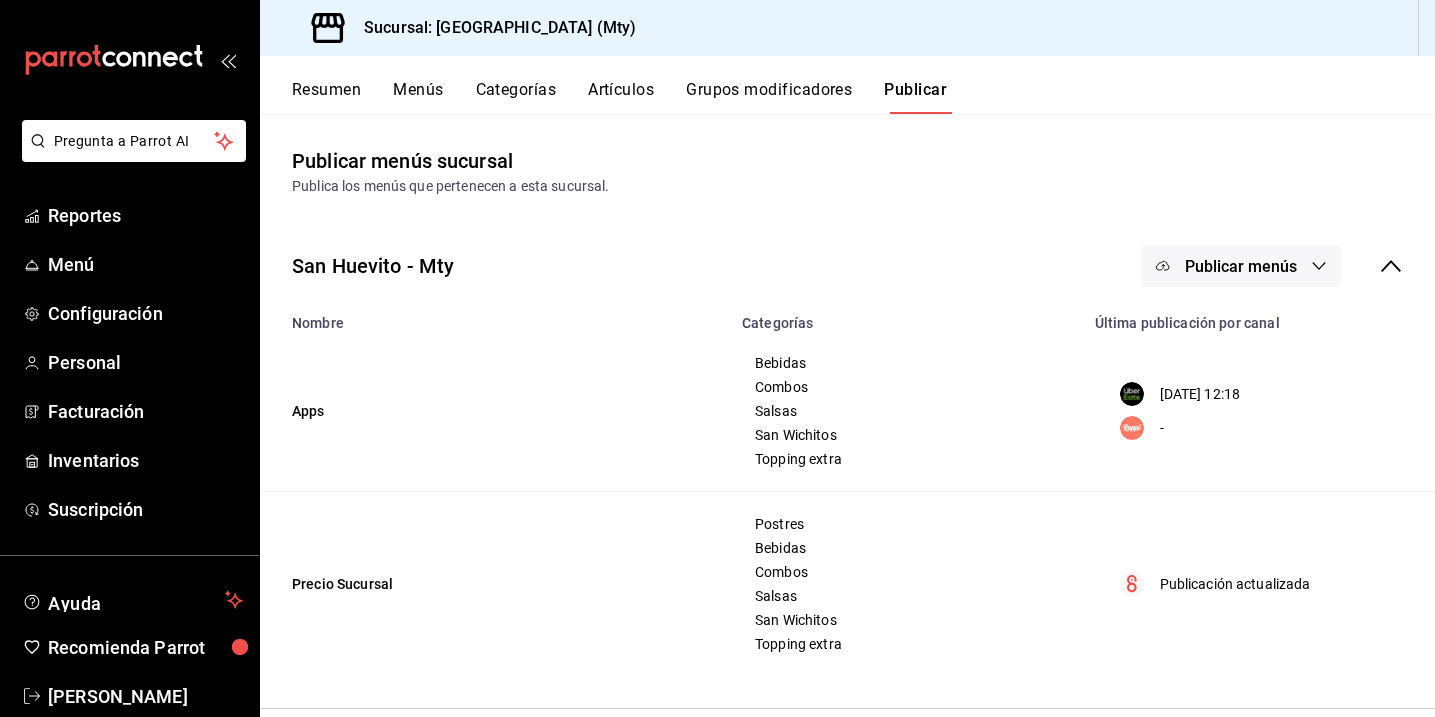 click on "Publicar menús" at bounding box center (1241, 266) 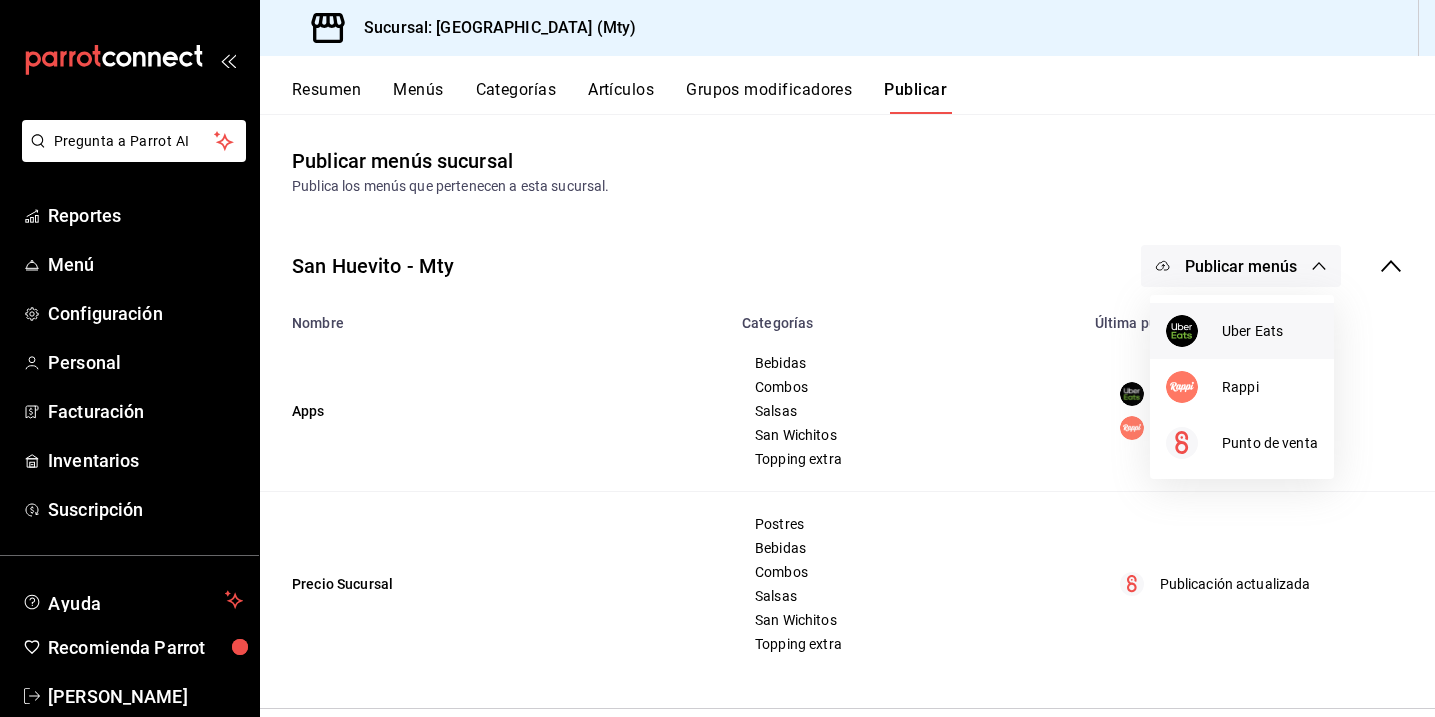 click on "Uber Eats" at bounding box center (1270, 331) 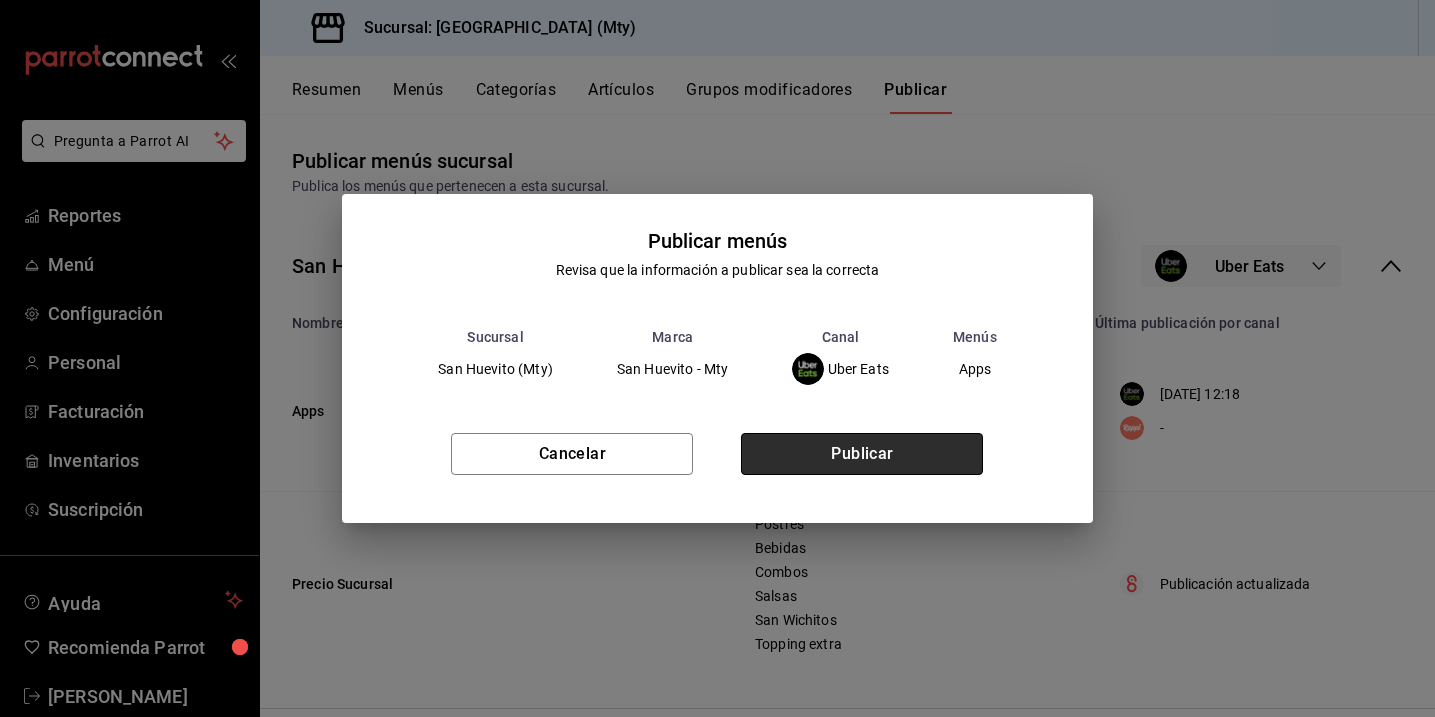click on "Publicar" at bounding box center [862, 454] 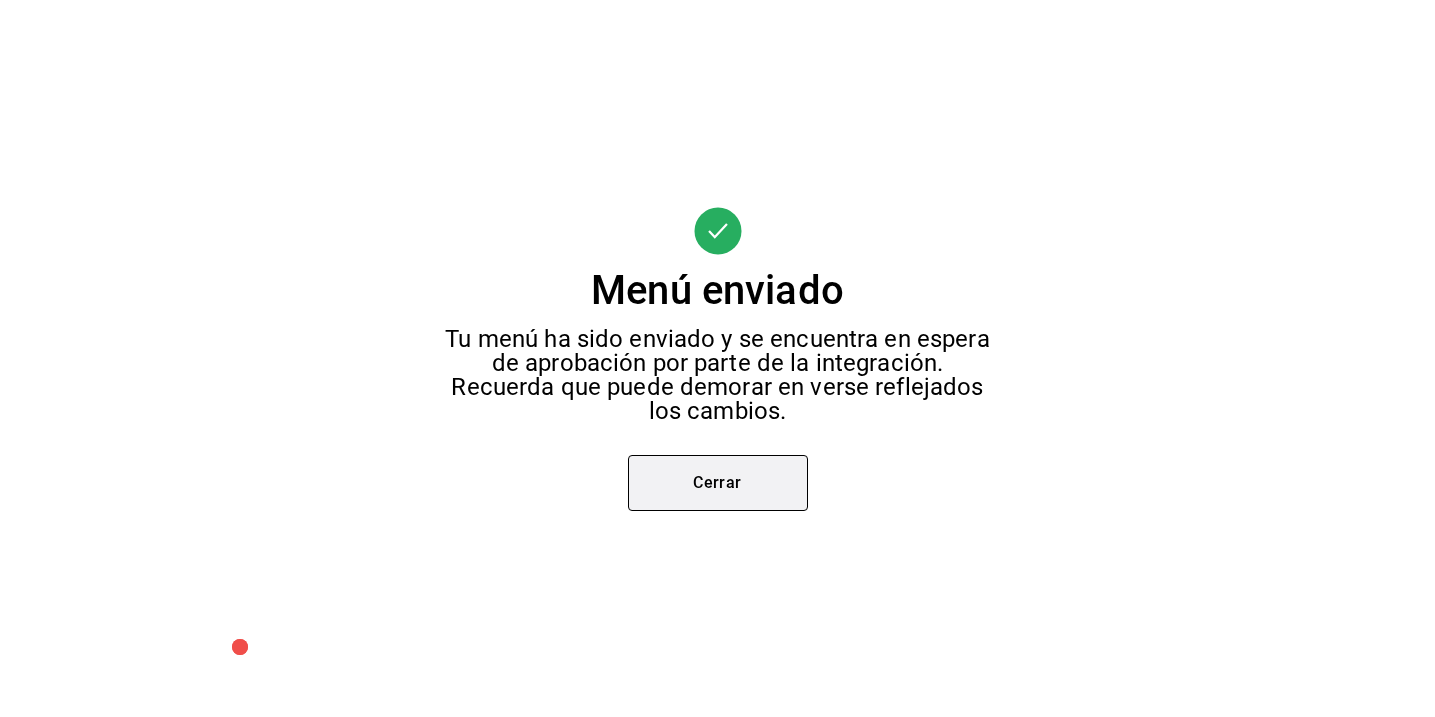 click on "Cerrar" at bounding box center (718, 483) 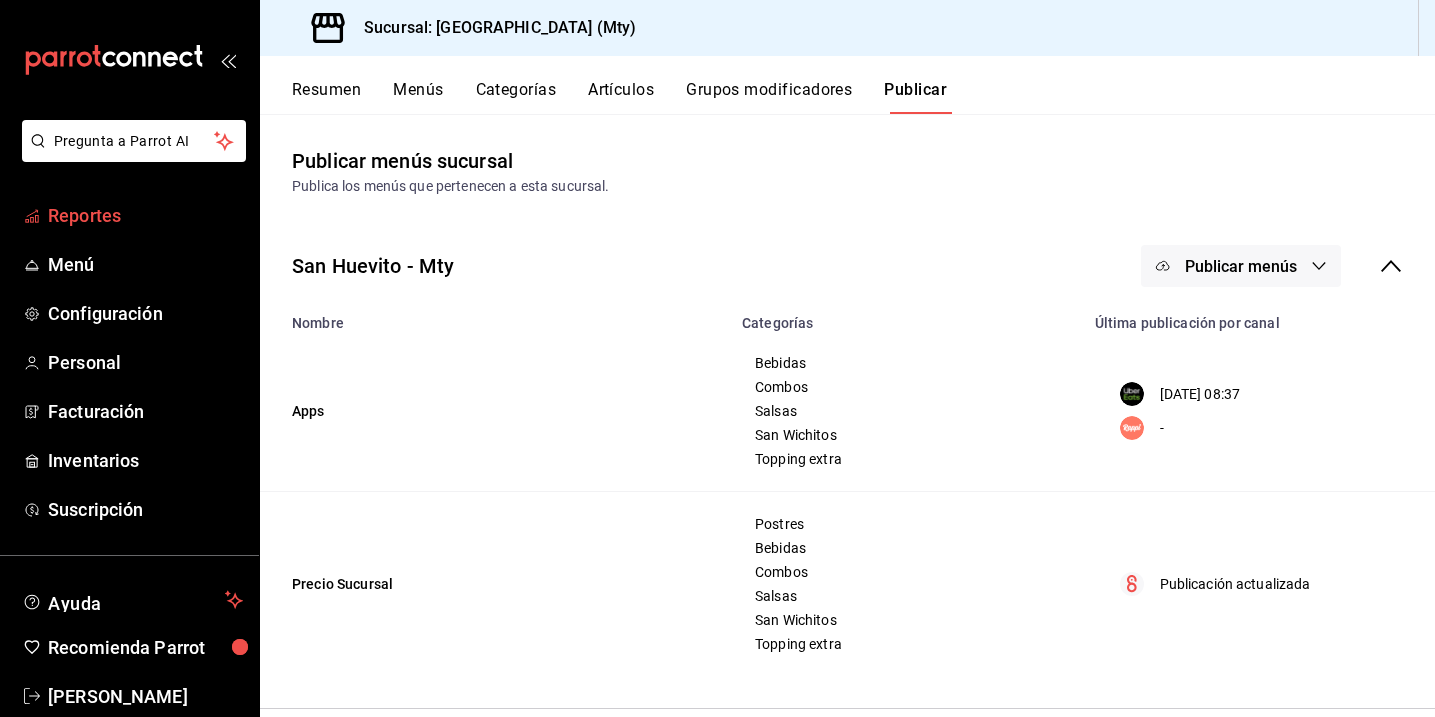 click on "Reportes" at bounding box center (145, 215) 